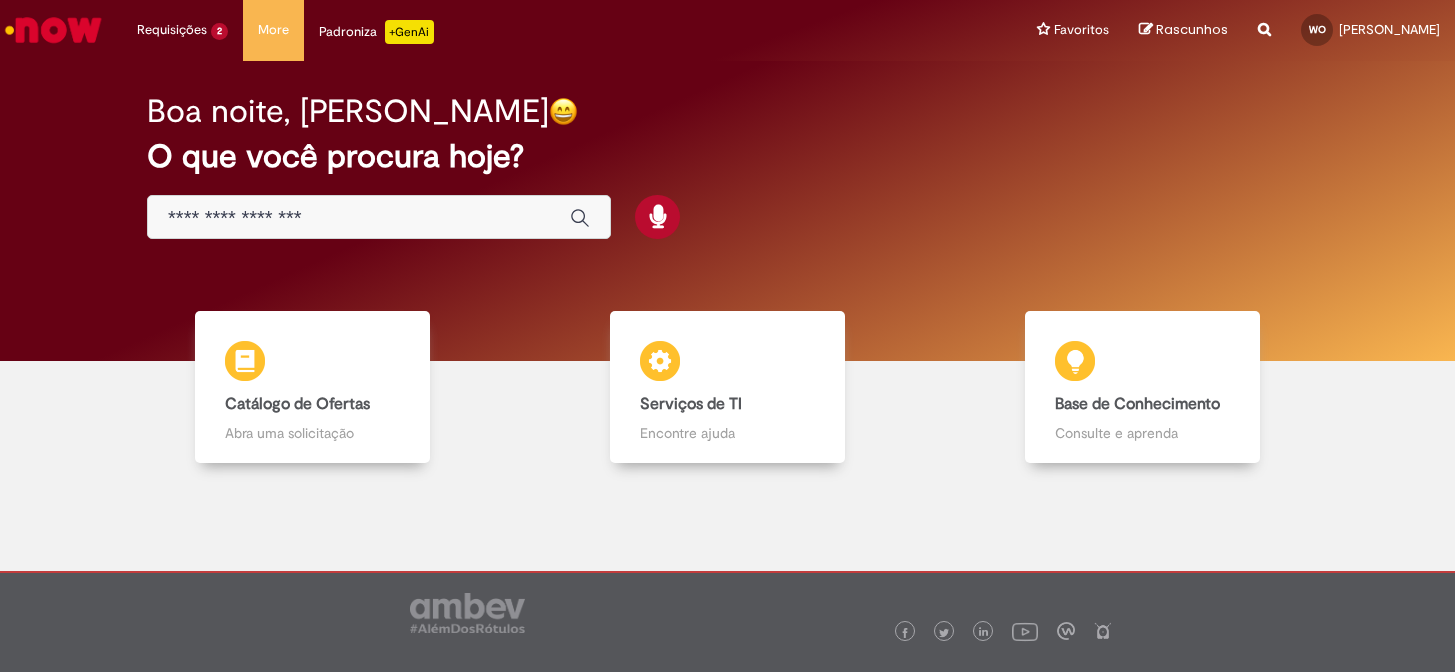 scroll, scrollTop: 0, scrollLeft: 0, axis: both 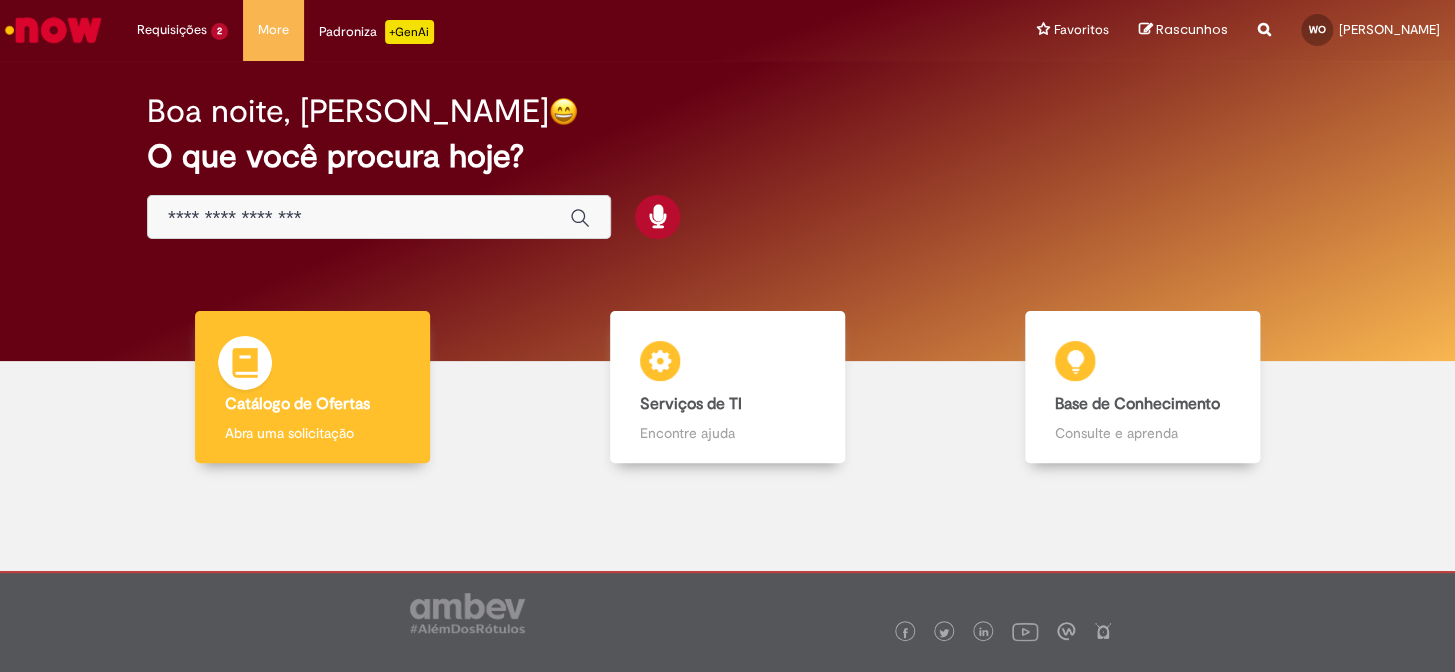 click on "Catálogo de Ofertas
Catálogo de Ofertas
Abra uma solicitação" at bounding box center (312, 387) 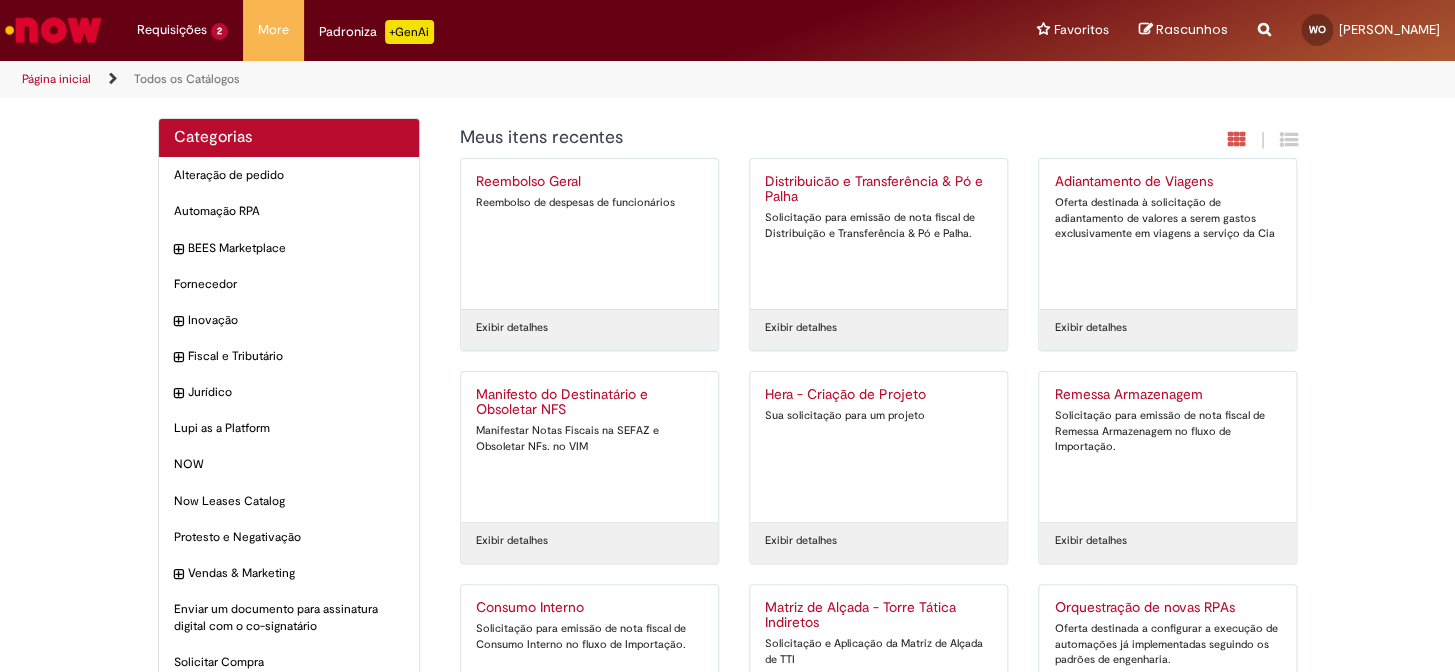 click on "Distribuicão e Transferência & Pó e Palha" at bounding box center [878, 190] 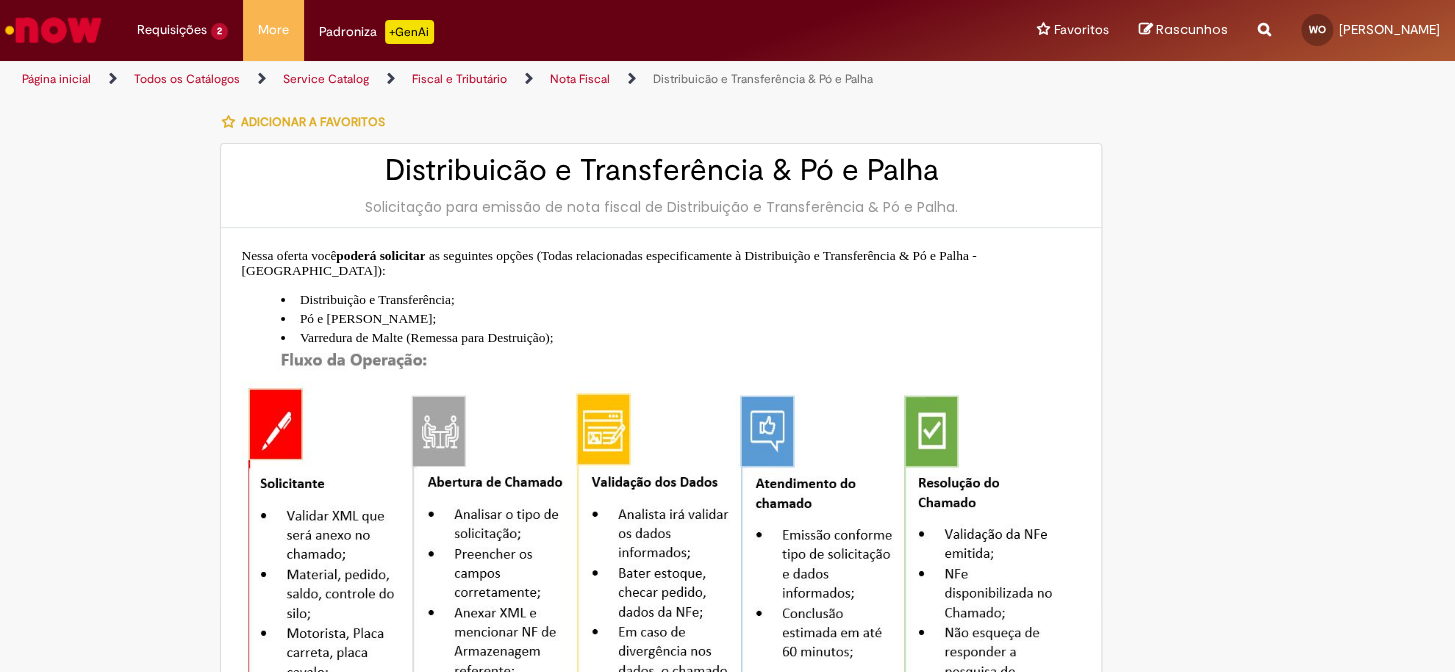 type on "**********" 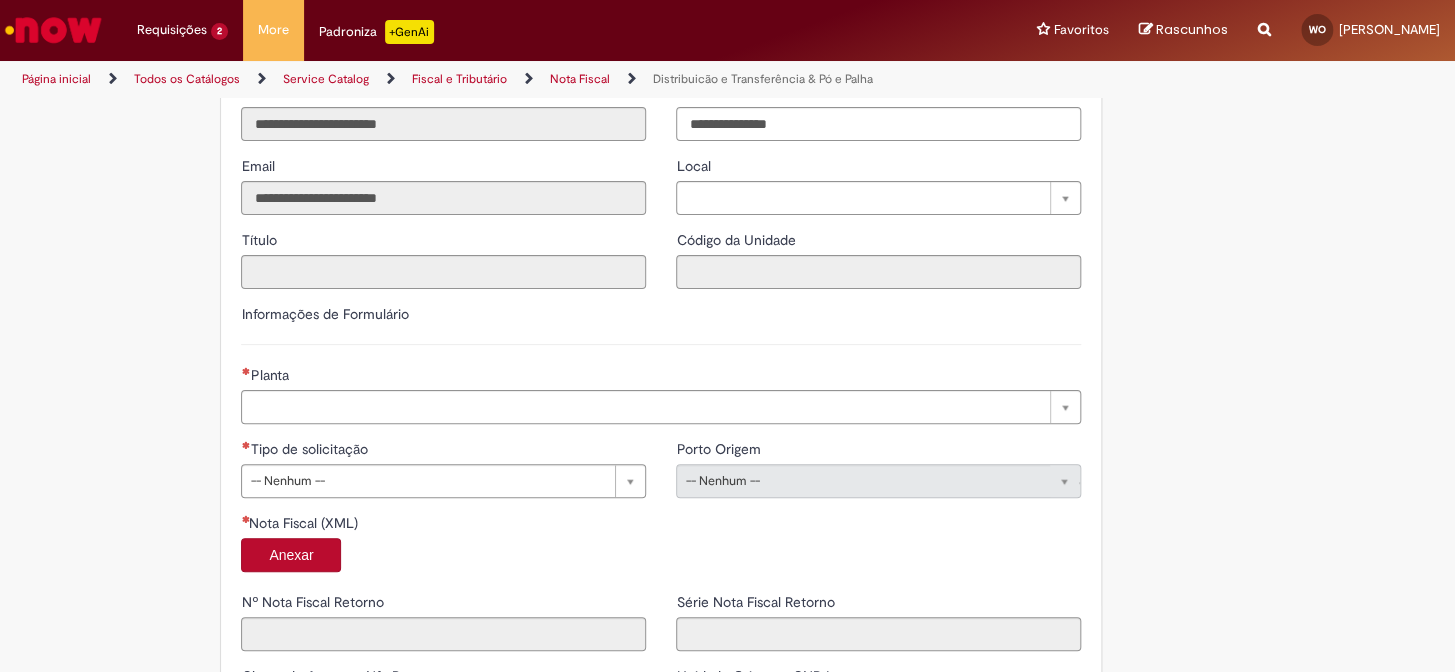 scroll, scrollTop: 1181, scrollLeft: 0, axis: vertical 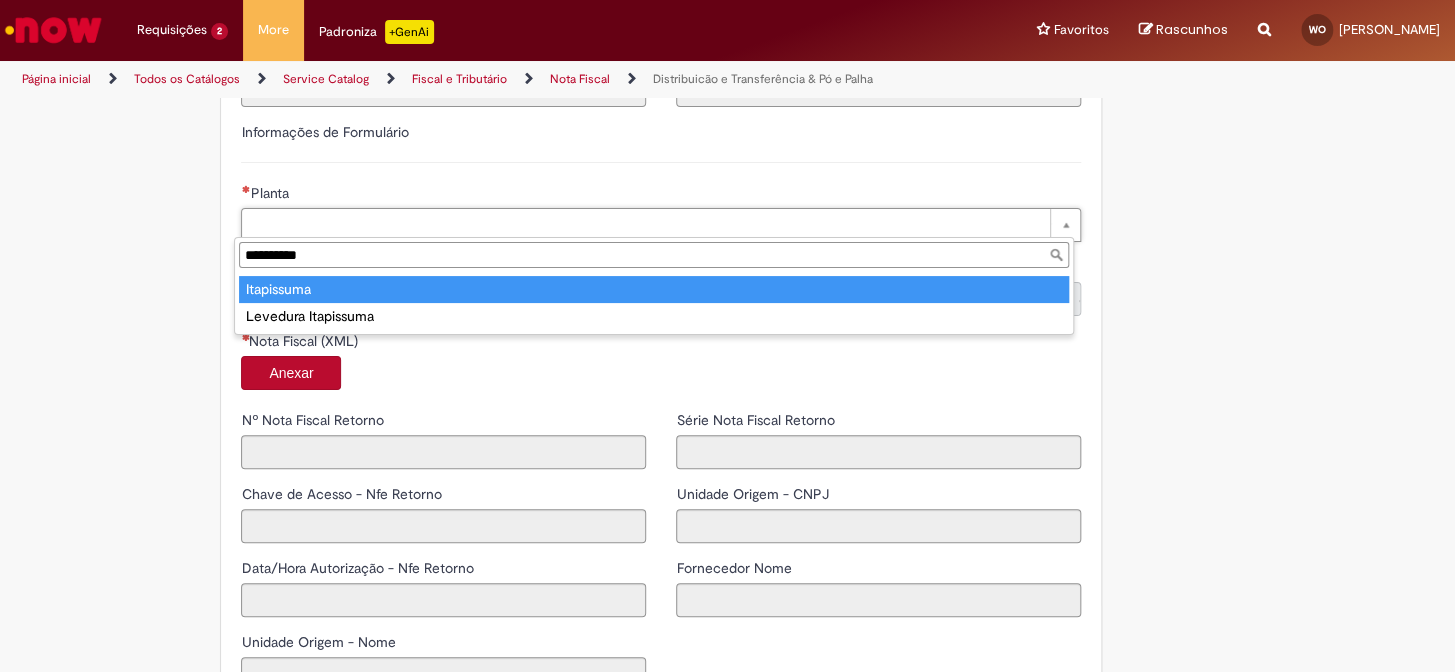 type on "**********" 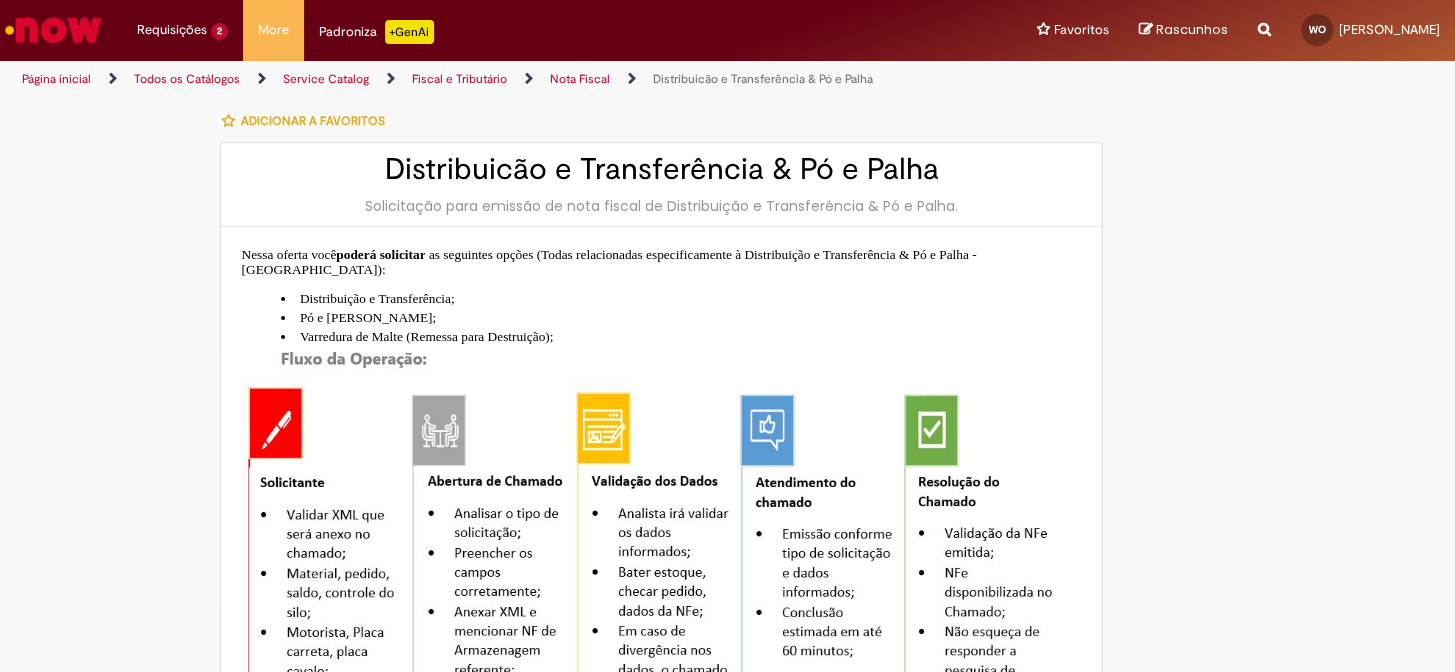 scroll, scrollTop: 0, scrollLeft: 0, axis: both 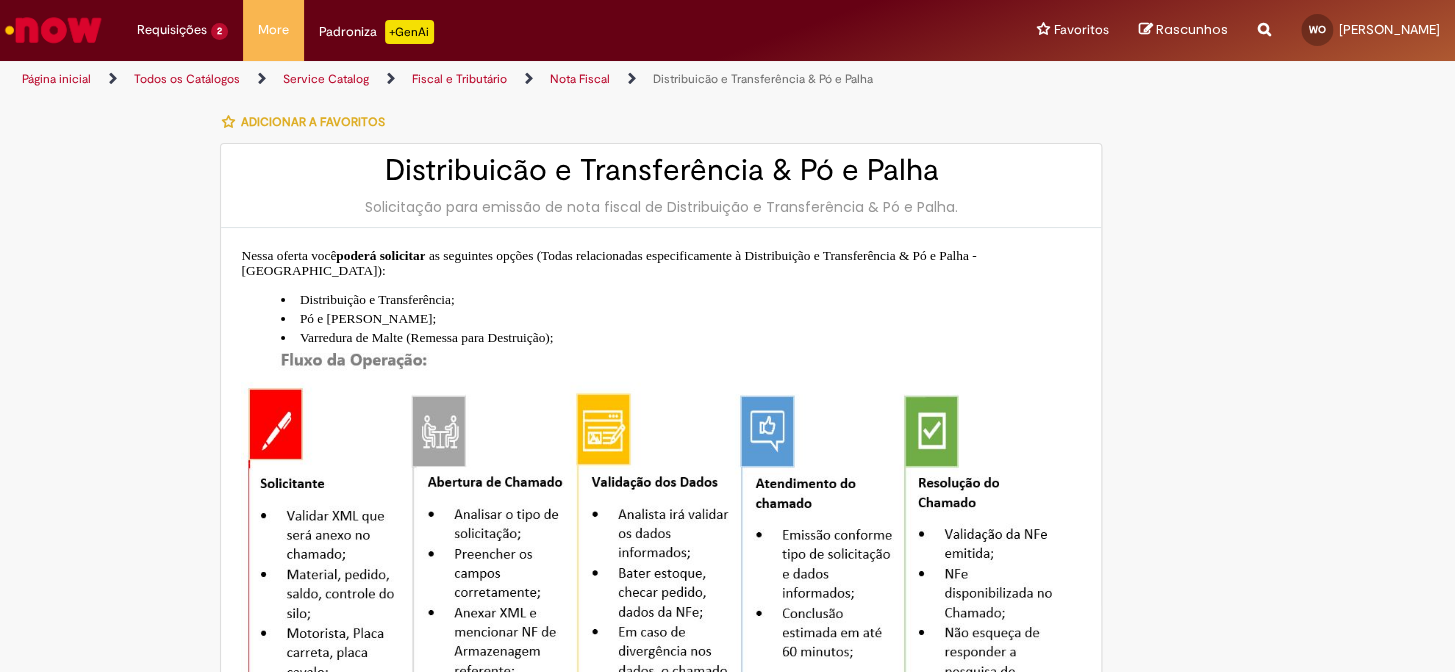 click at bounding box center (53, 30) 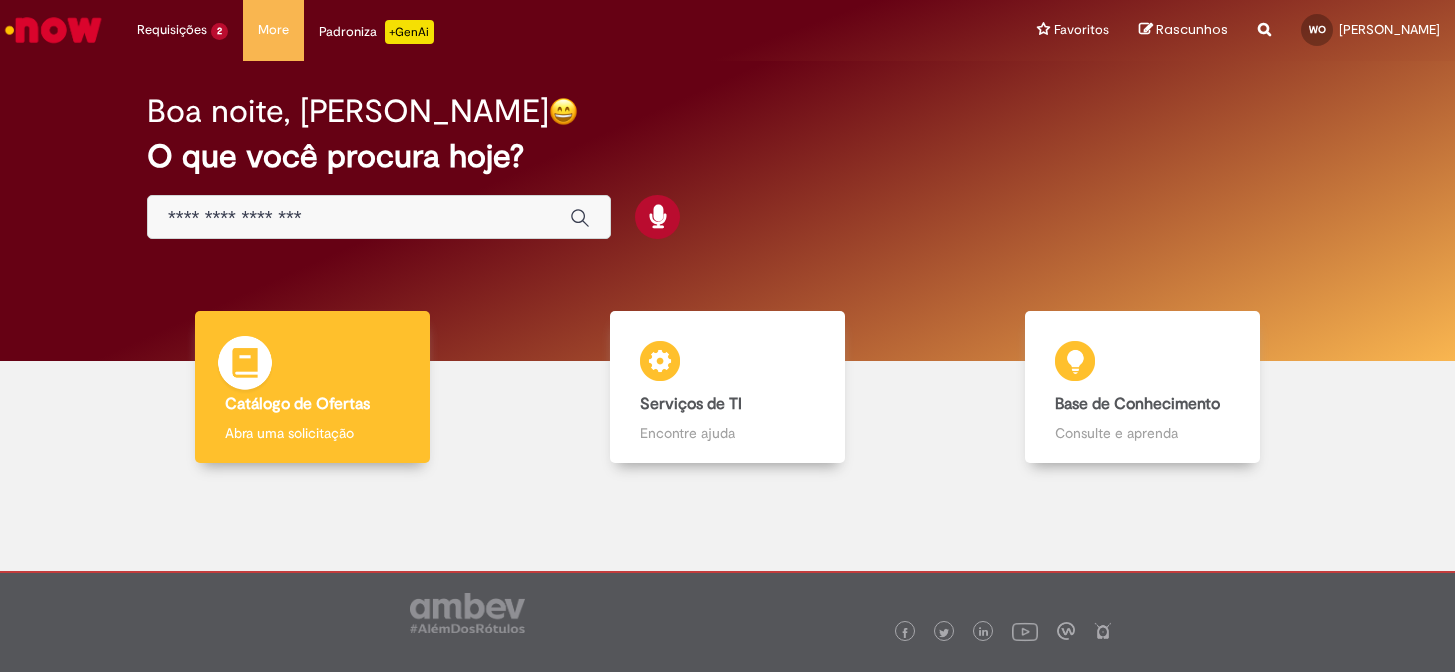 scroll, scrollTop: 0, scrollLeft: 0, axis: both 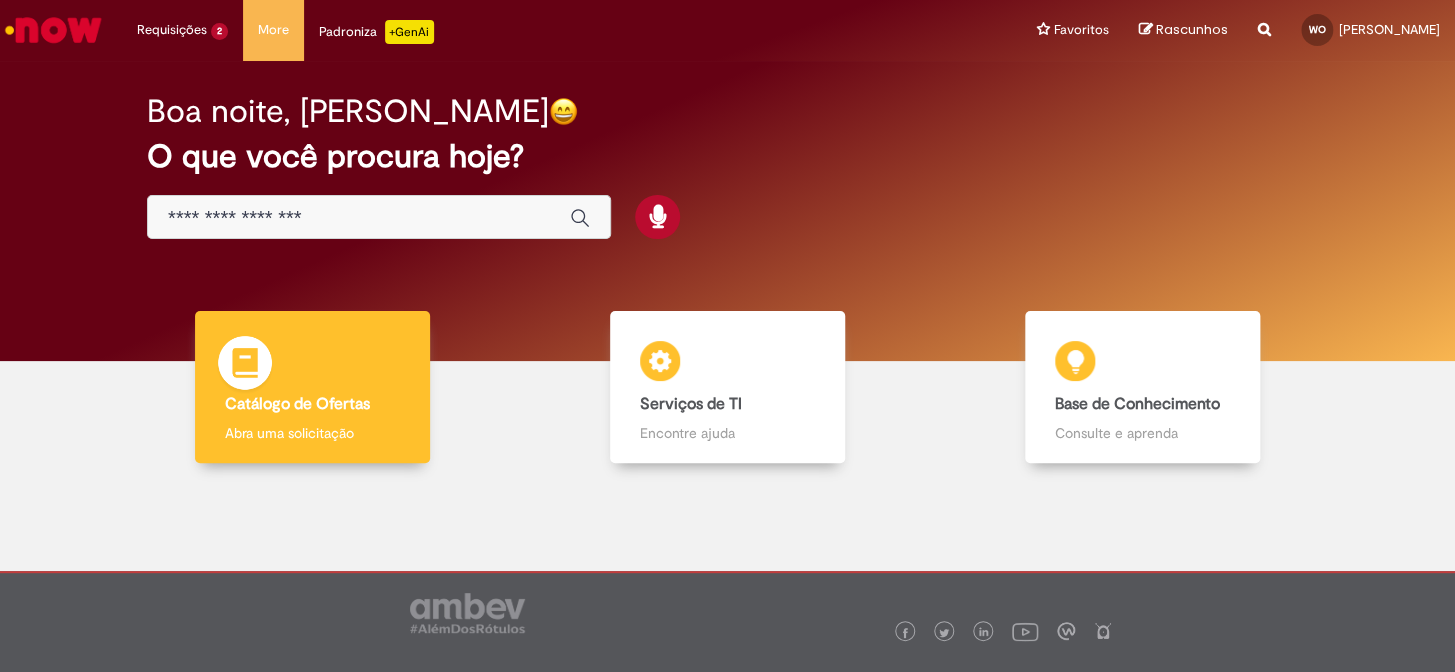 click on "Catálogo de Ofertas
Catálogo de Ofertas
Abra uma solicitação" at bounding box center (312, 387) 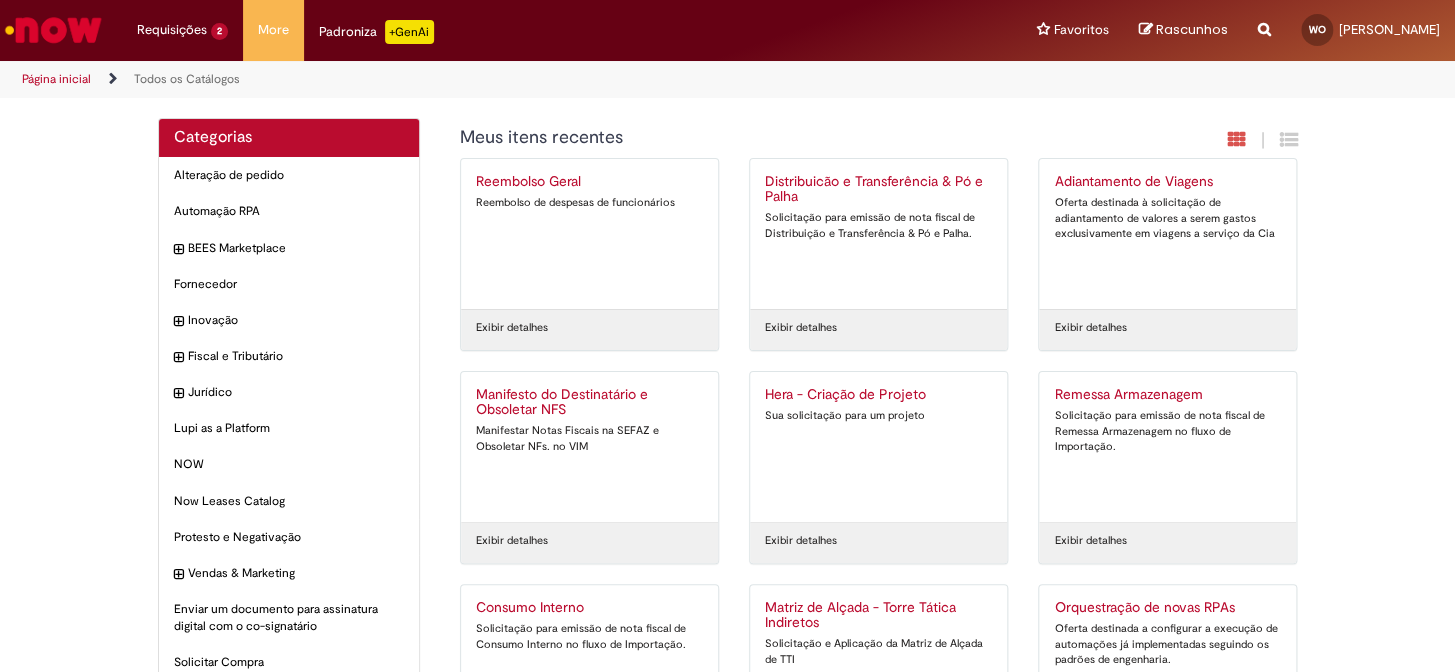 click on "Remessa Armazenagem" at bounding box center [1167, 395] 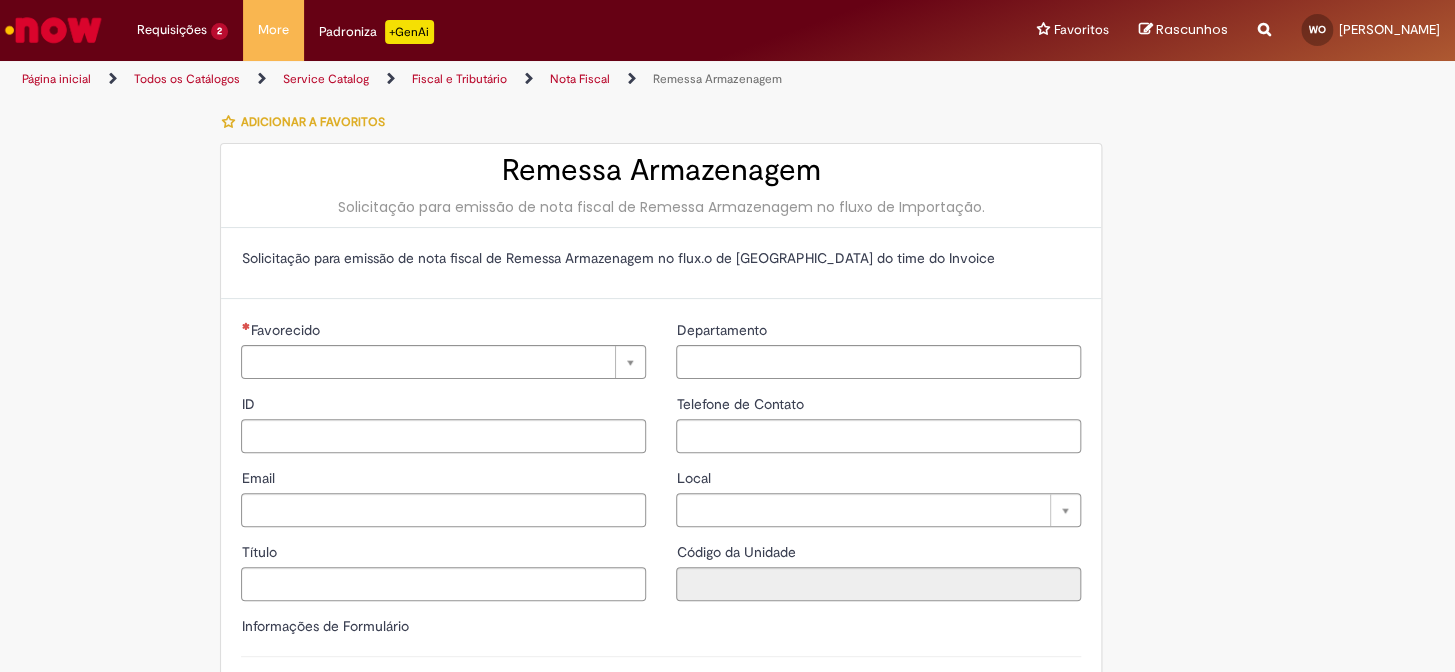 type on "**********" 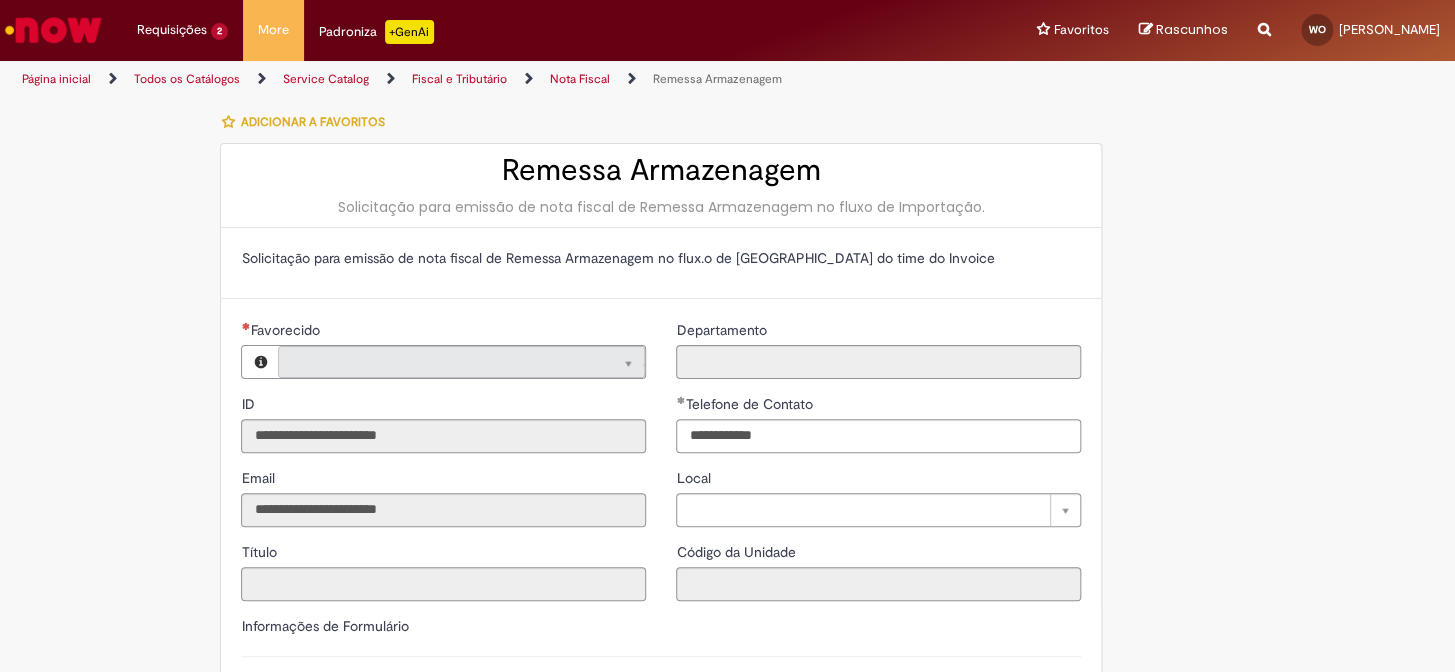 type on "**********" 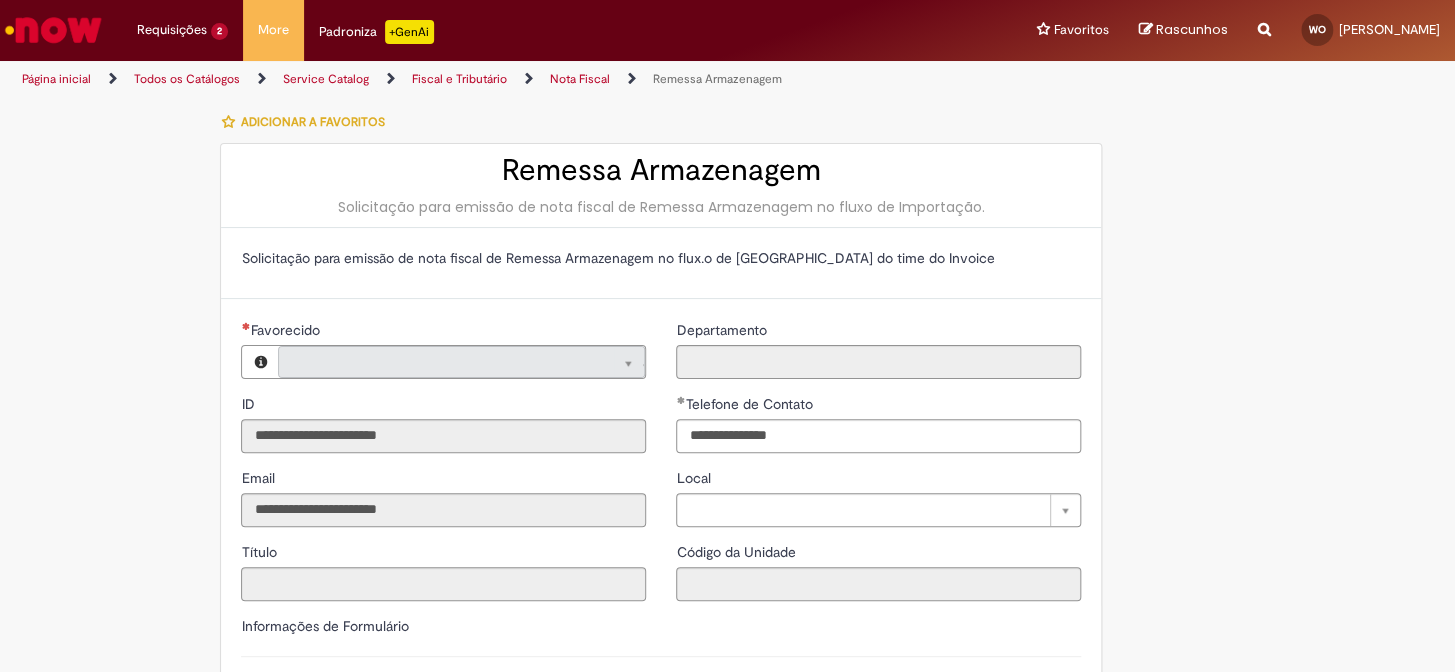 type on "**********" 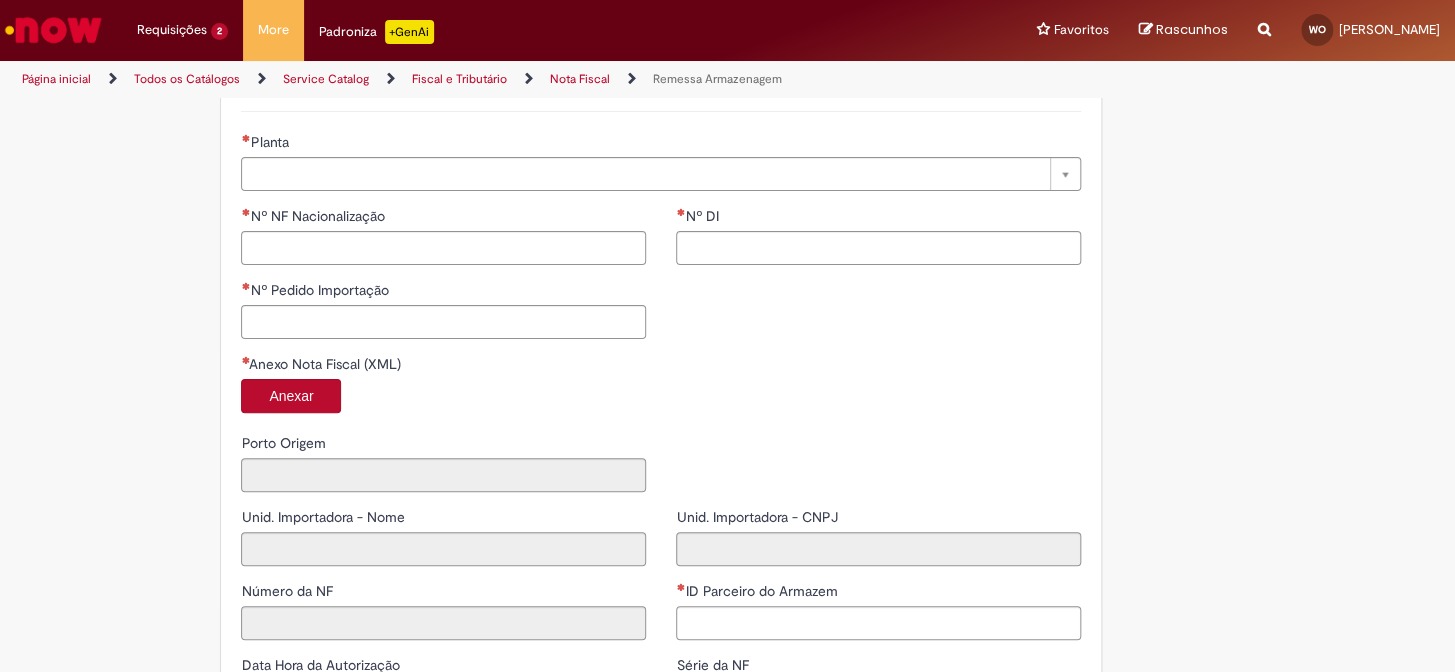 scroll, scrollTop: 454, scrollLeft: 0, axis: vertical 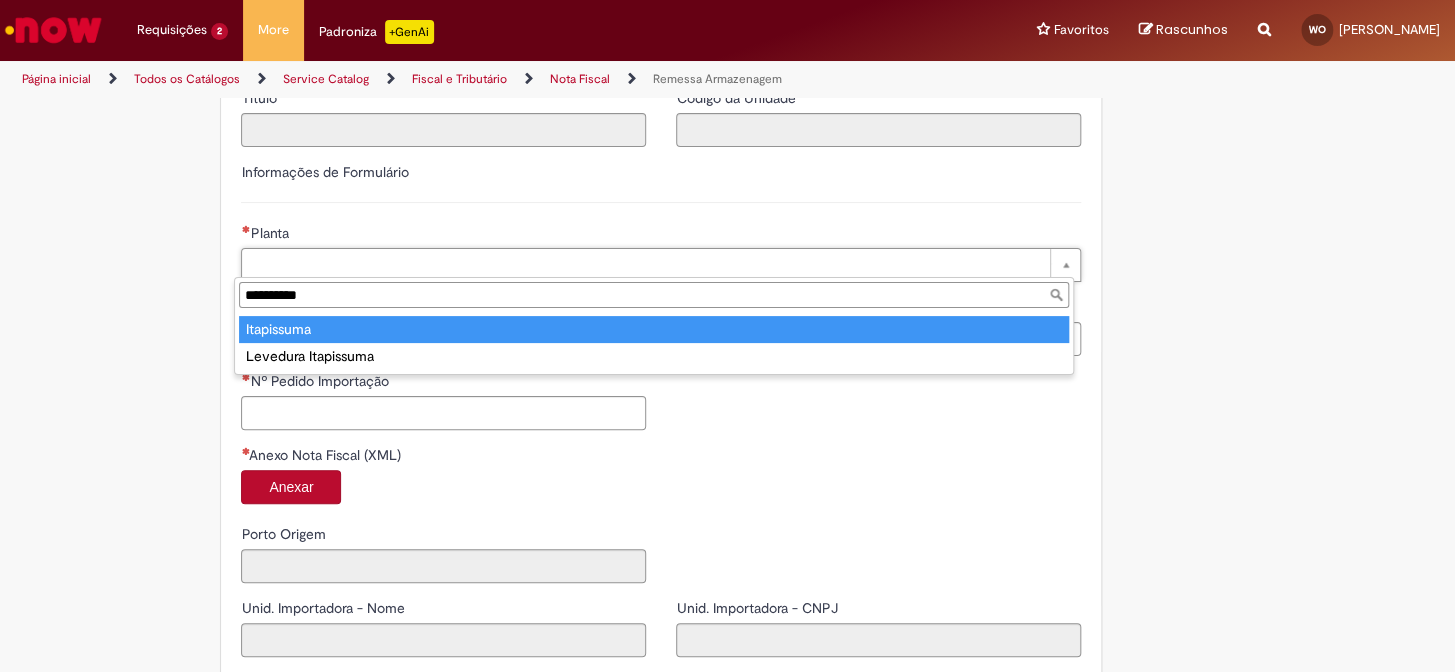 type on "**********" 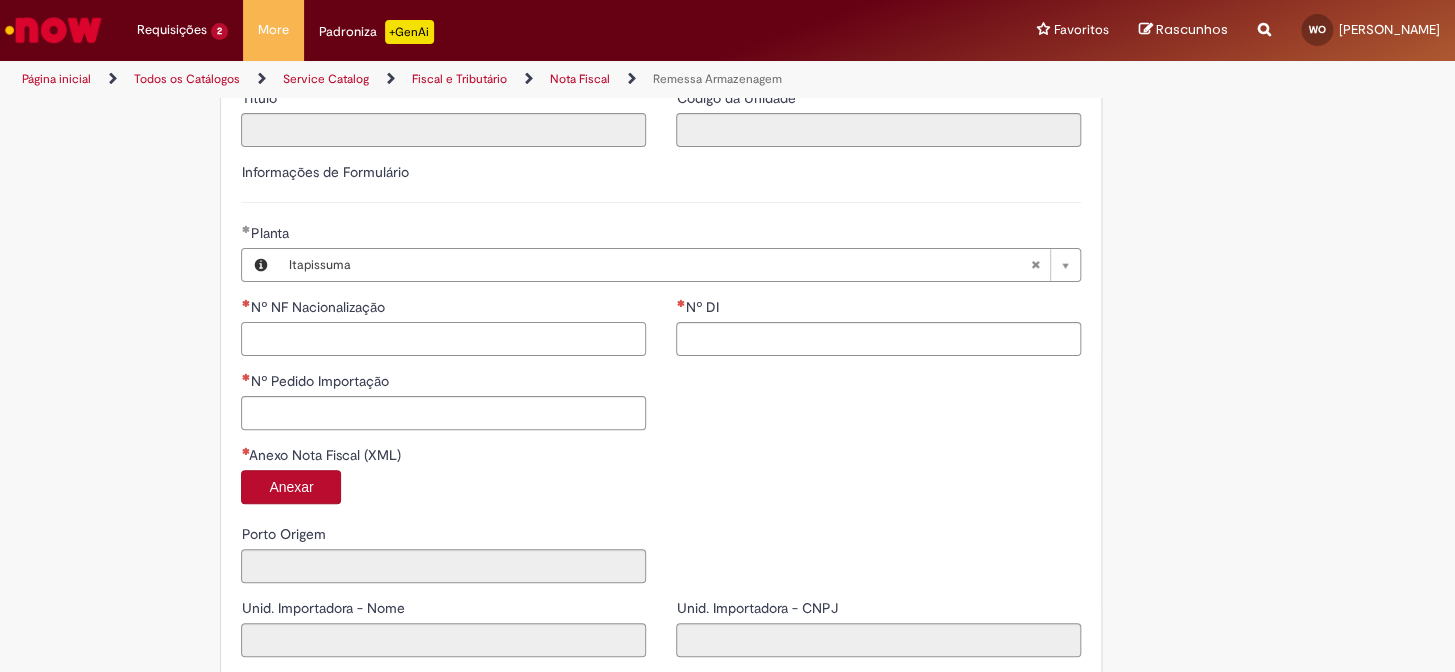 click on "Nº NF Nacionalização" at bounding box center [443, 339] 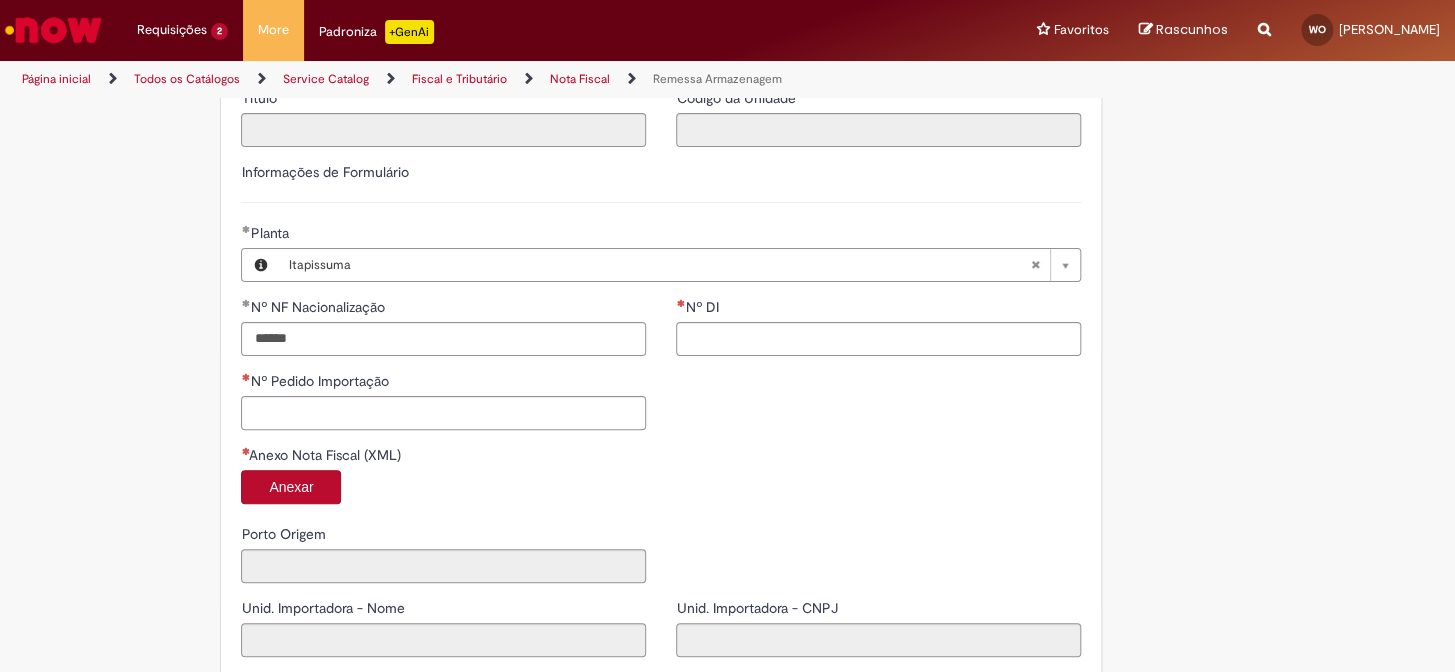 type on "**********" 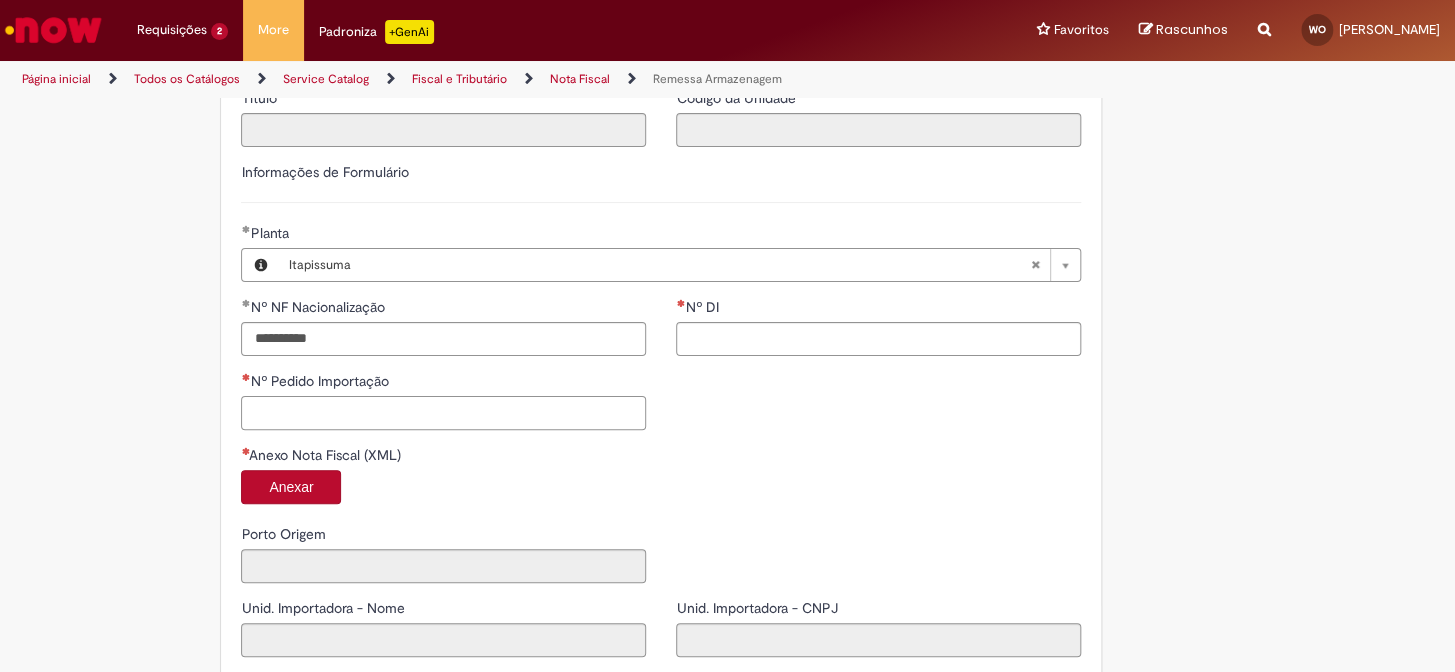 click on "Nº Pedido Importação" at bounding box center [443, 413] 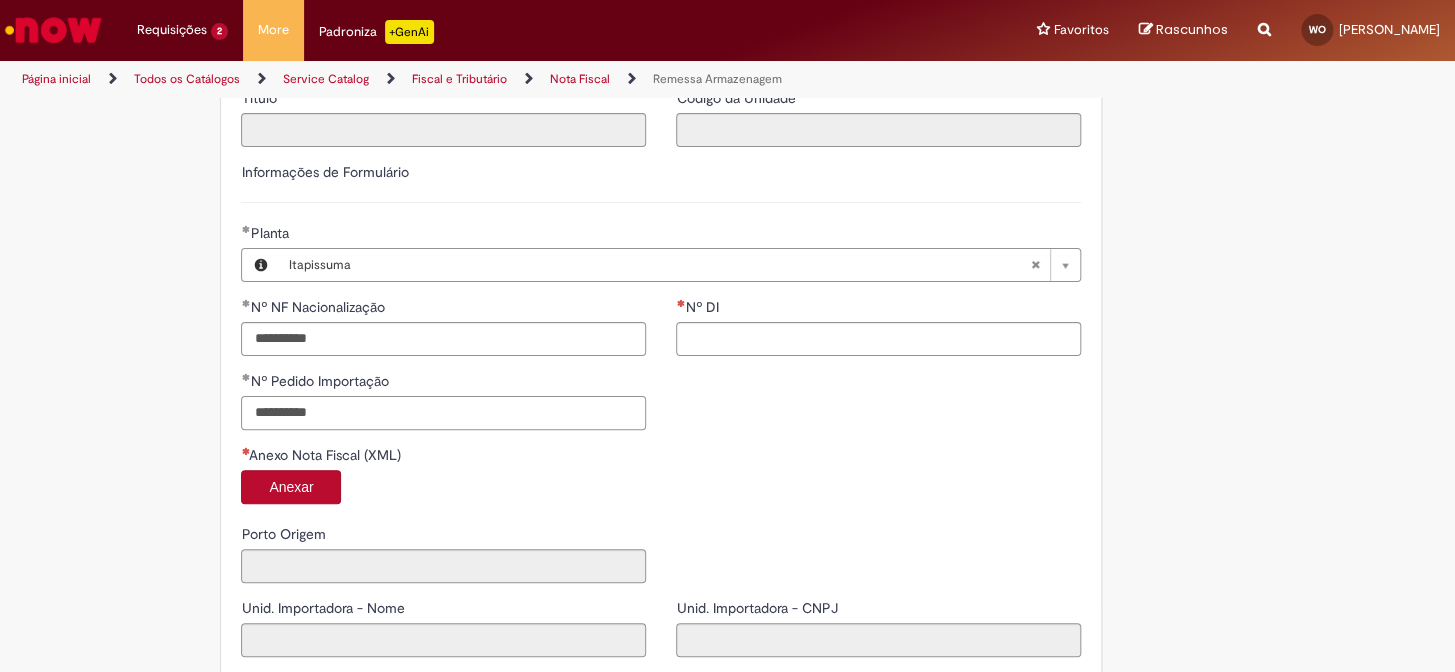 type on "**********" 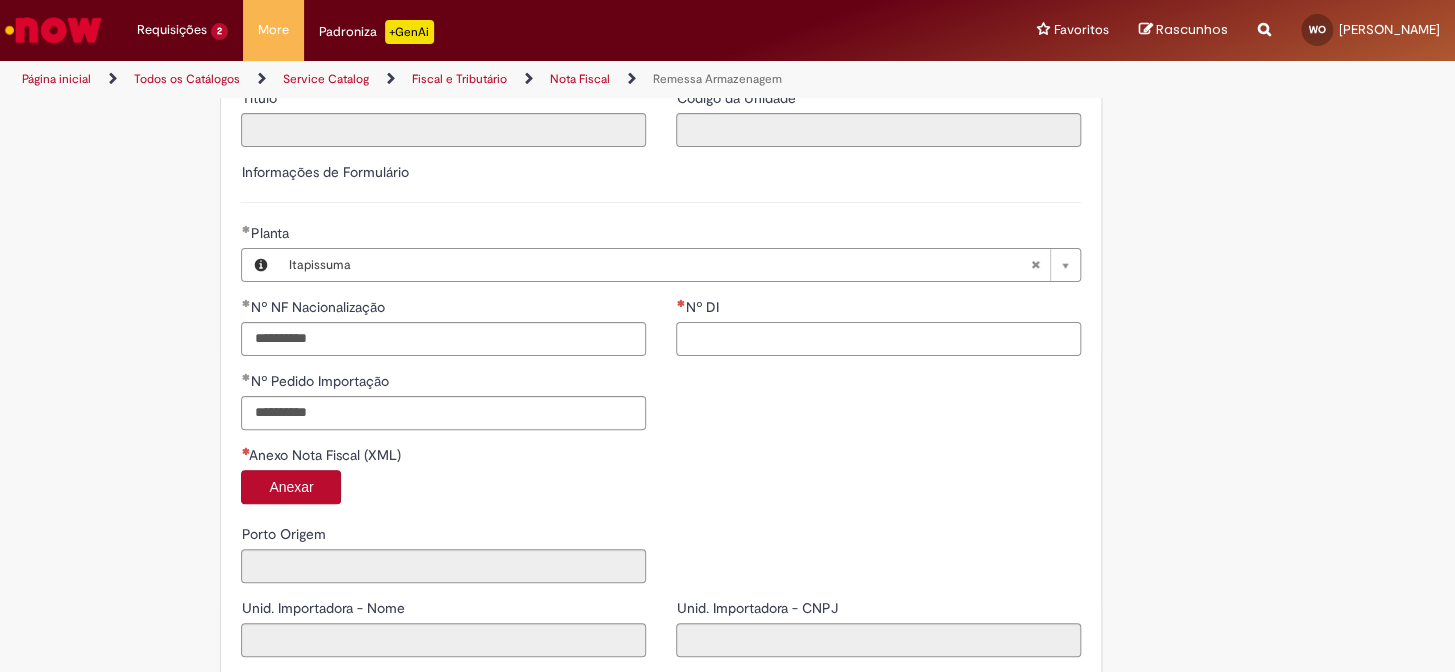 click on "Nº DI" at bounding box center (878, 339) 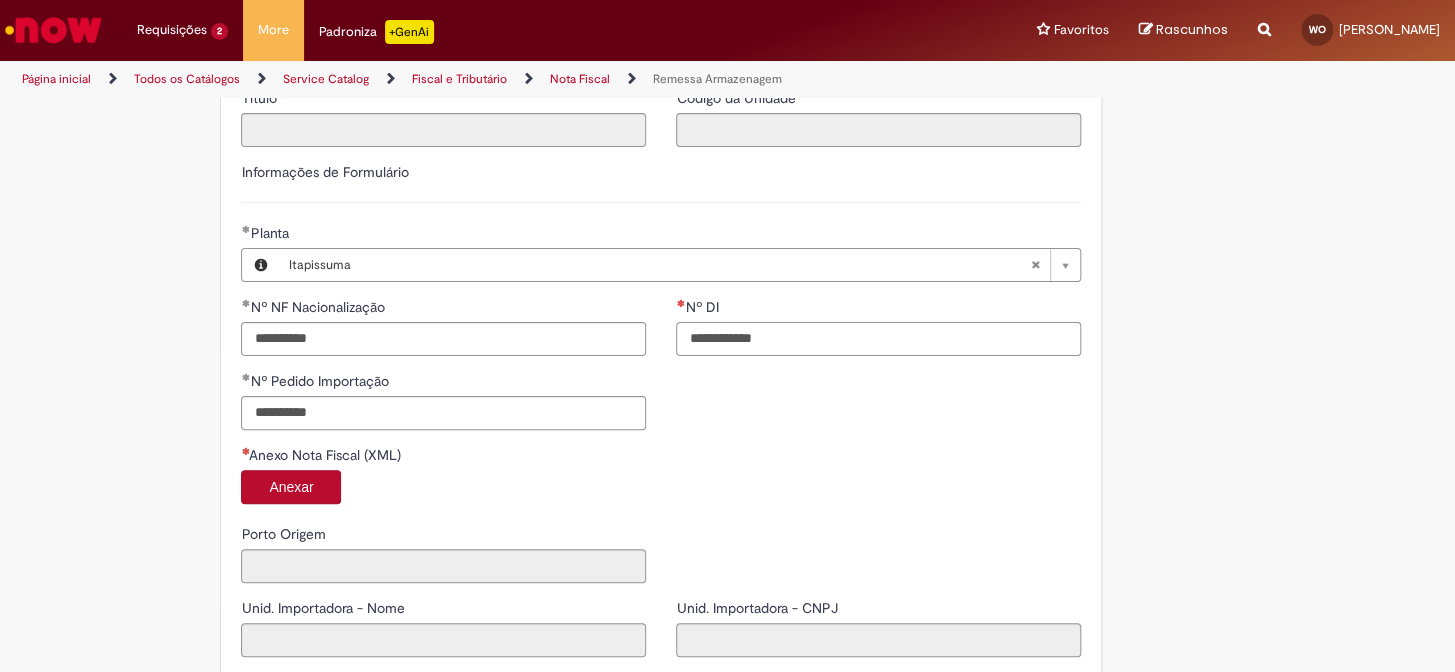 type on "**********" 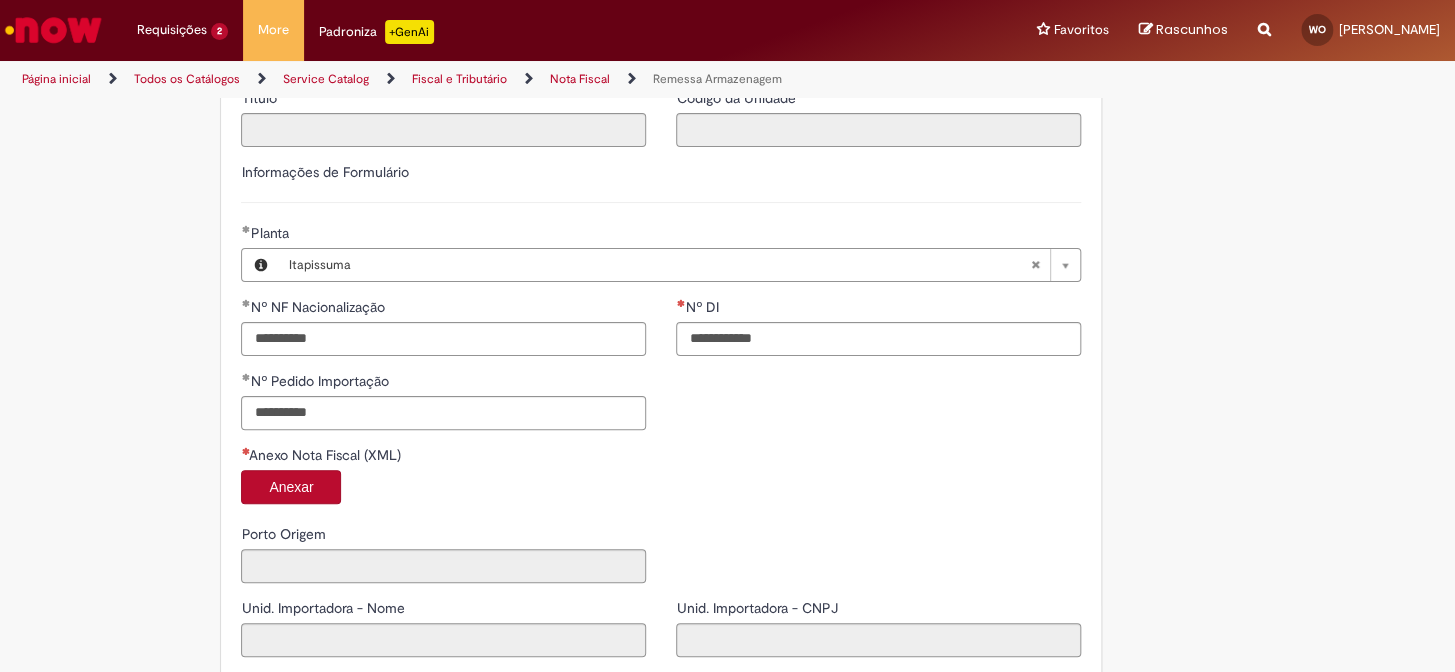 click on "**********" at bounding box center (661, 371) 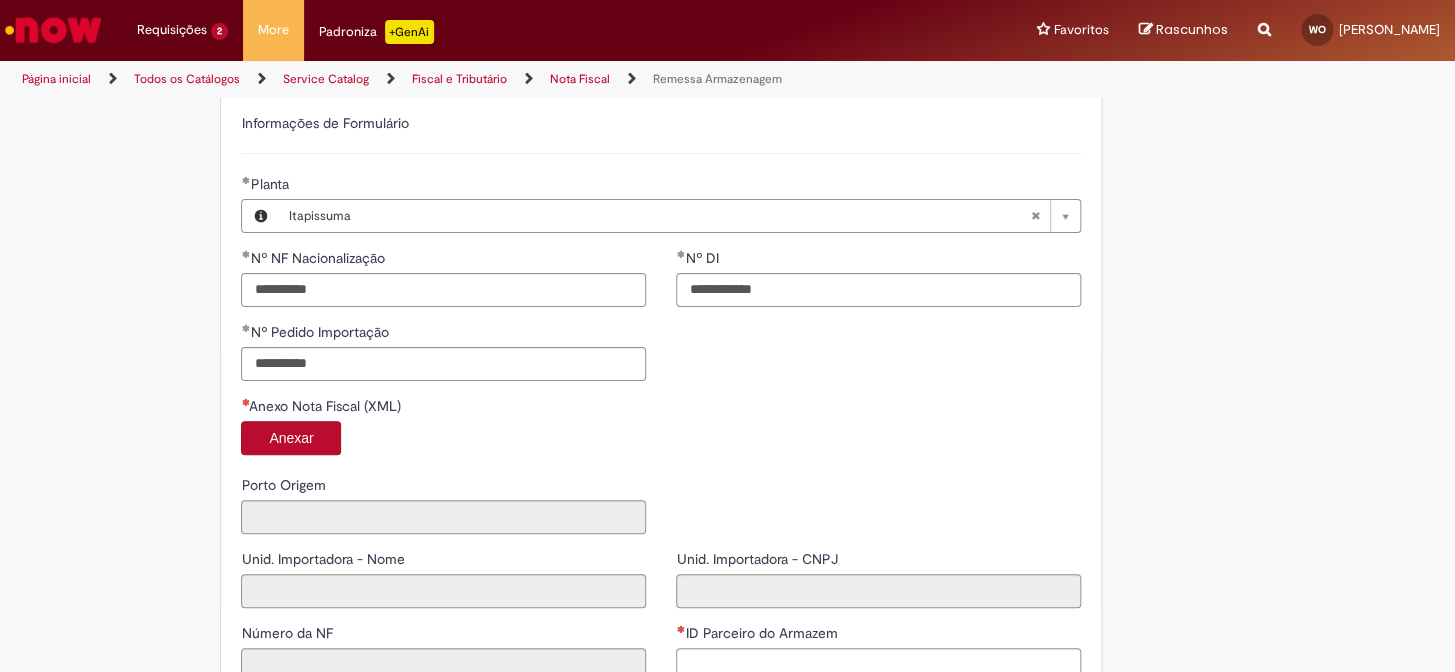 scroll, scrollTop: 545, scrollLeft: 0, axis: vertical 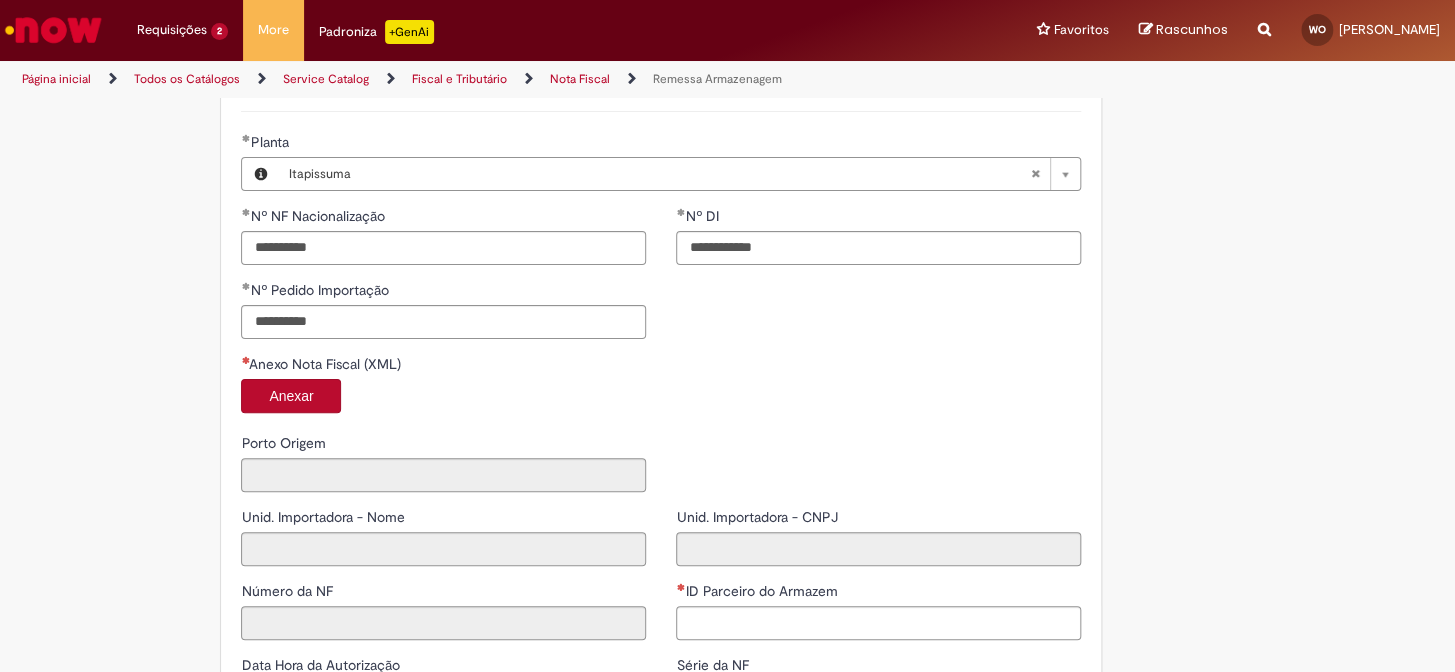 click on "Anexar" at bounding box center (291, 396) 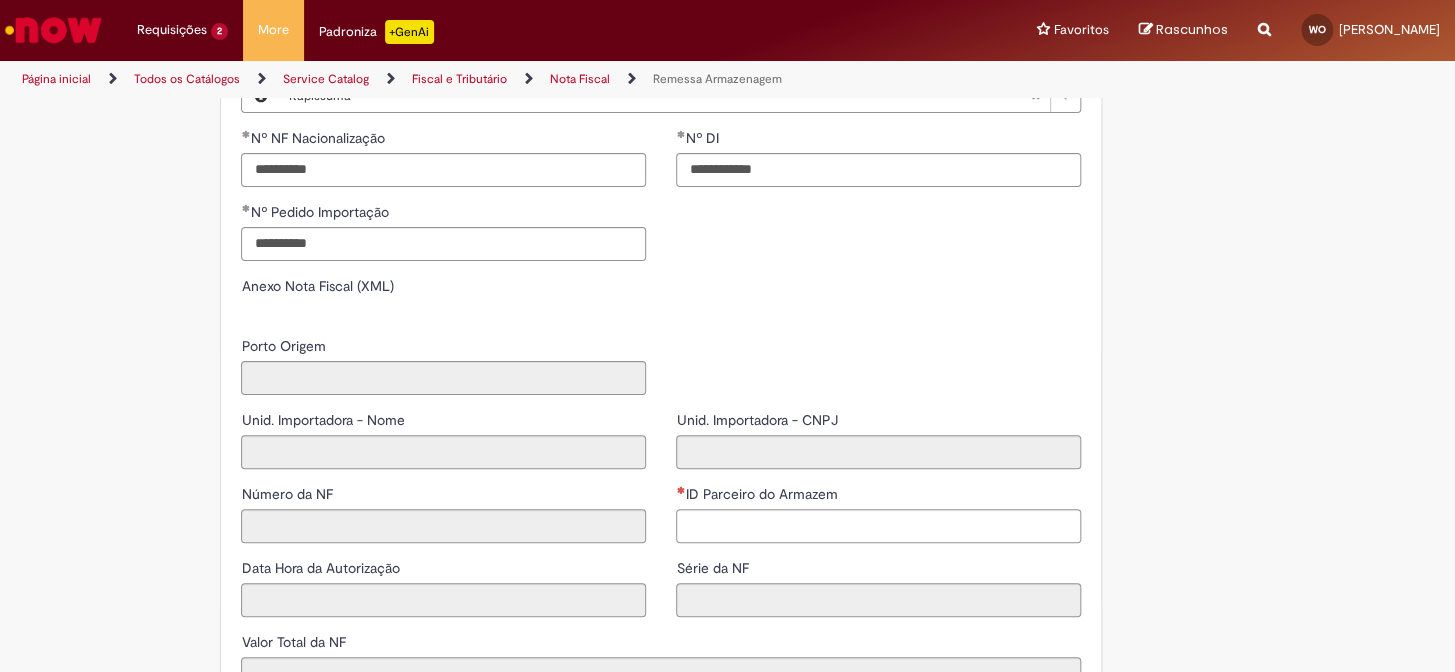 type on "*********" 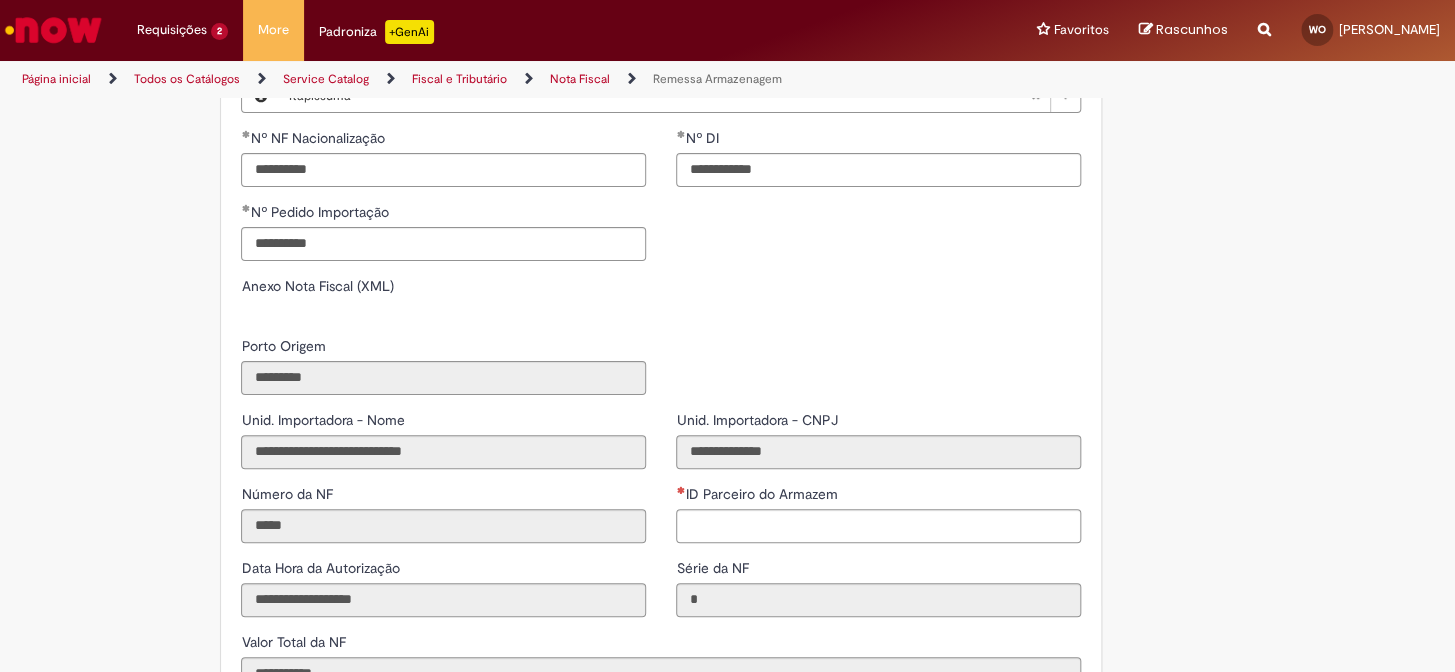 scroll, scrollTop: 727, scrollLeft: 0, axis: vertical 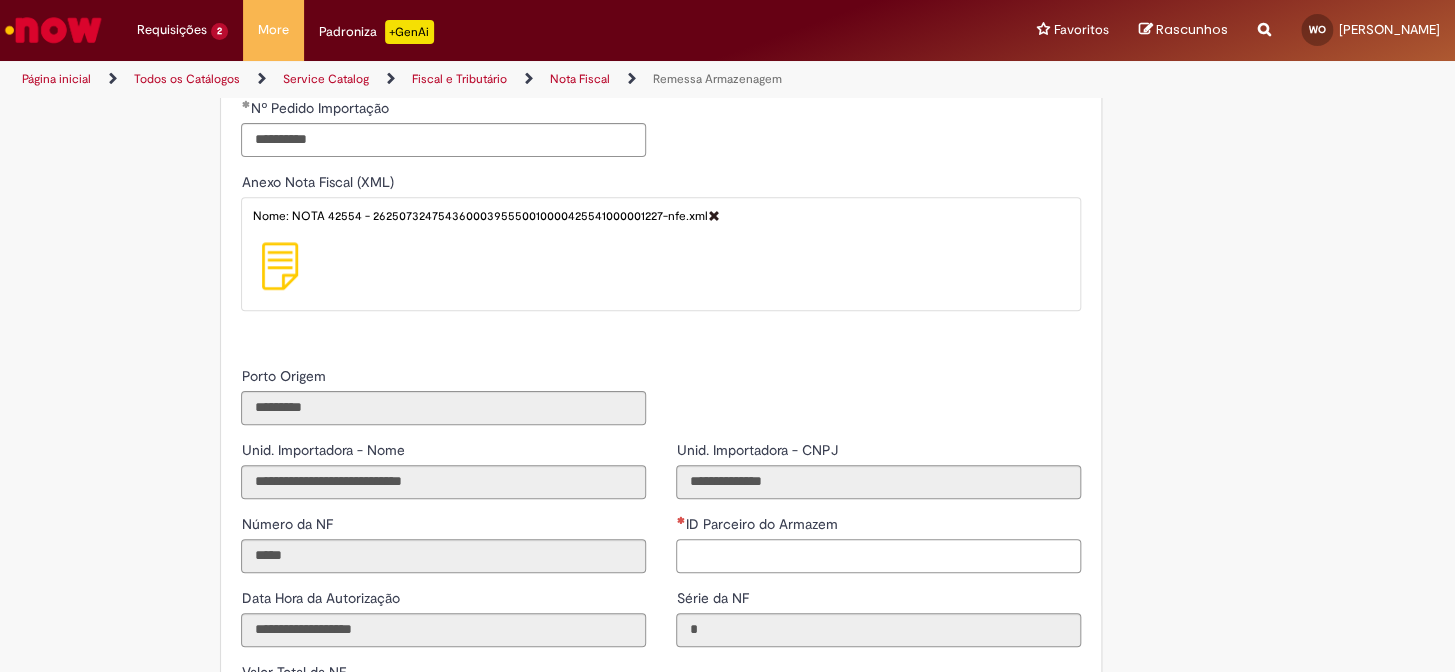 click on "ID Parceiro do Armazem" at bounding box center [878, 556] 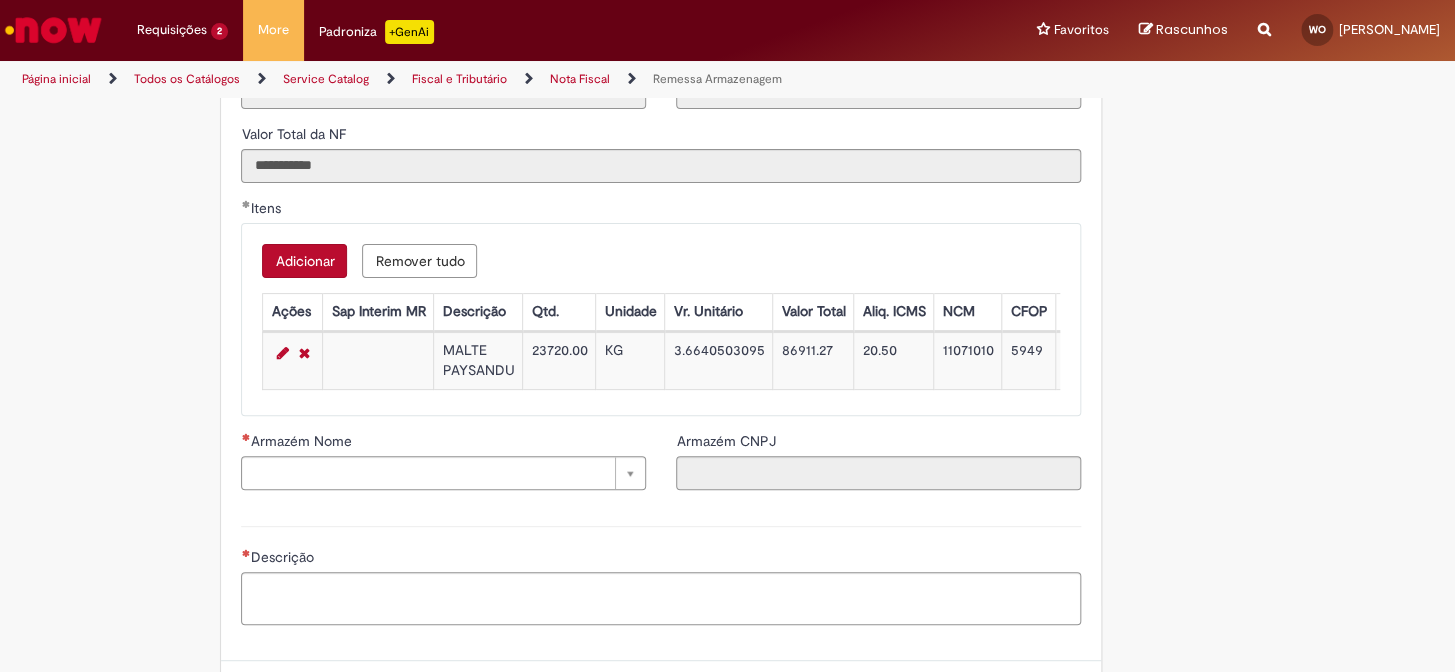 scroll, scrollTop: 1272, scrollLeft: 0, axis: vertical 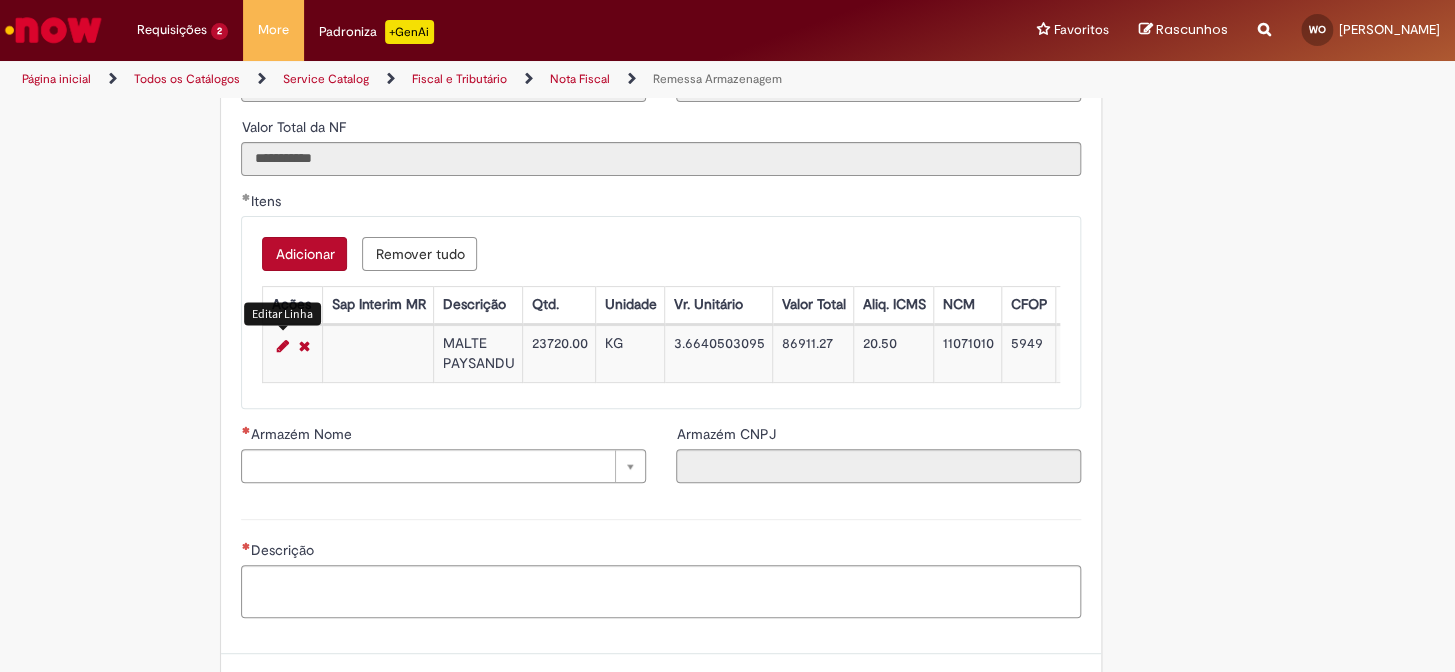 type on "********" 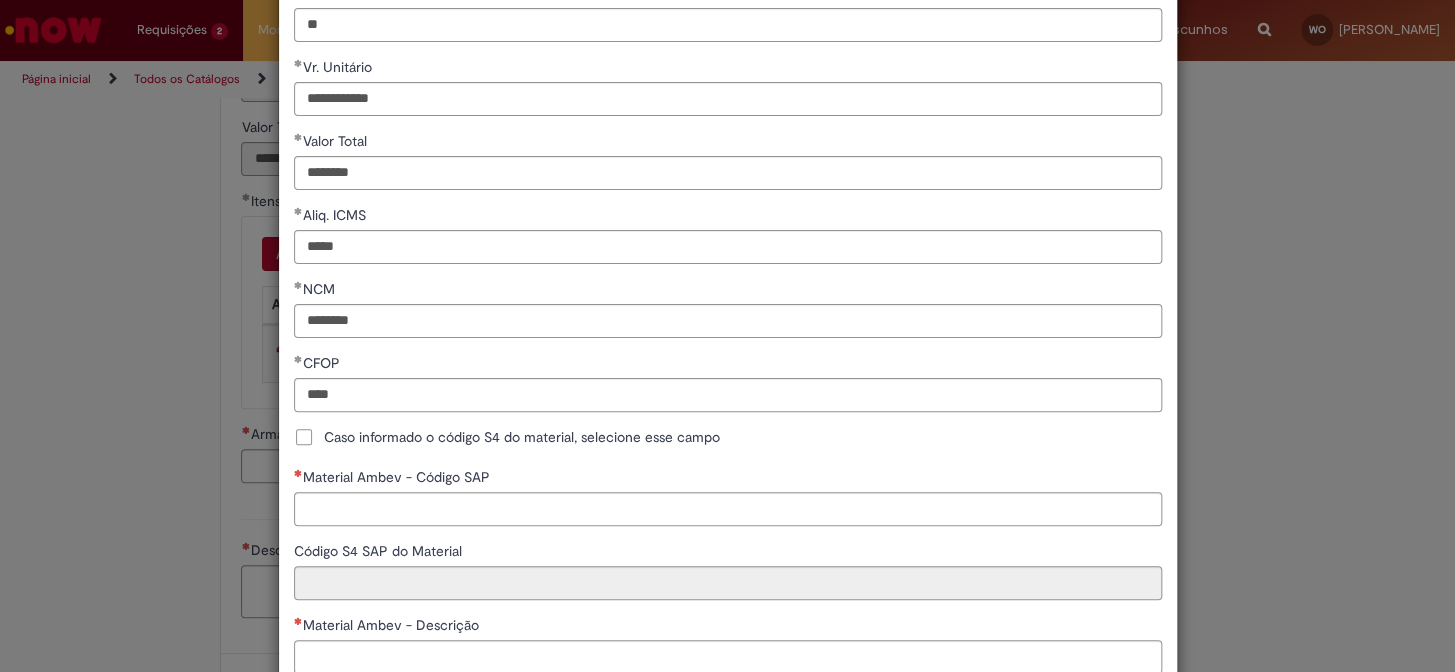 scroll, scrollTop: 469, scrollLeft: 0, axis: vertical 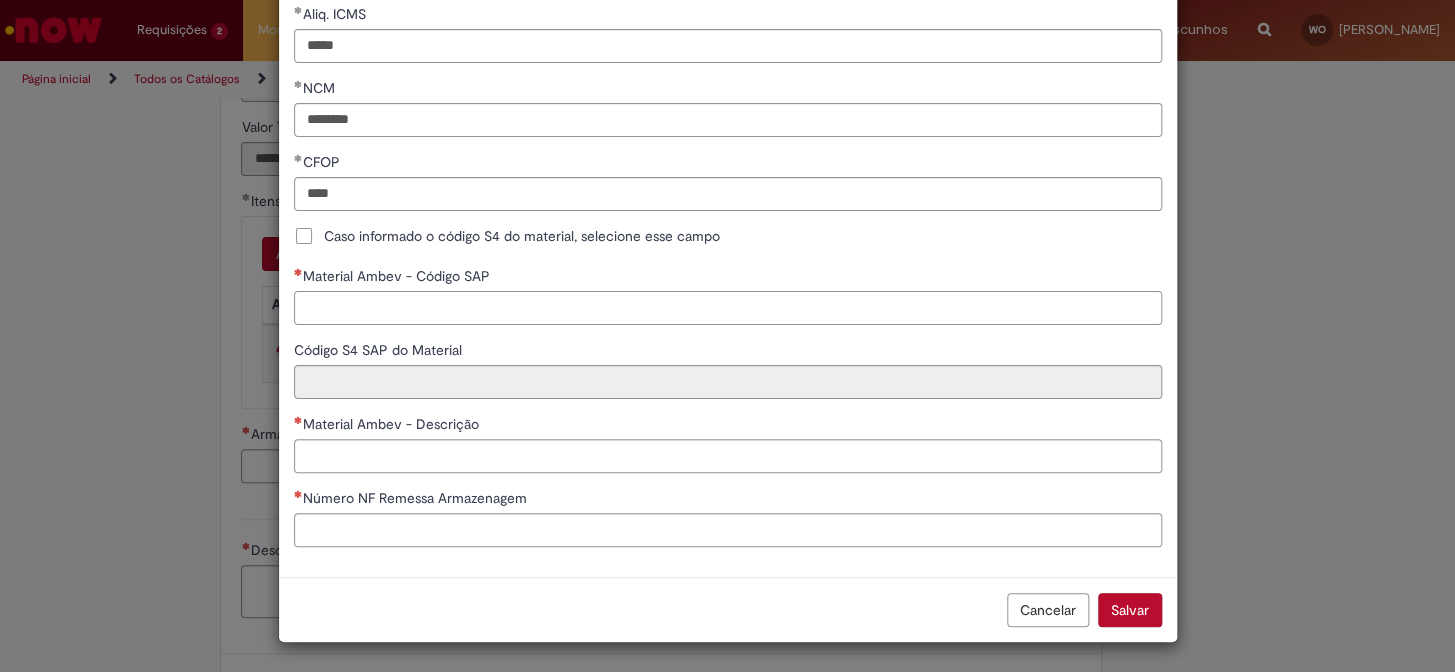 click on "Material Ambev - Código SAP" at bounding box center (728, 308) 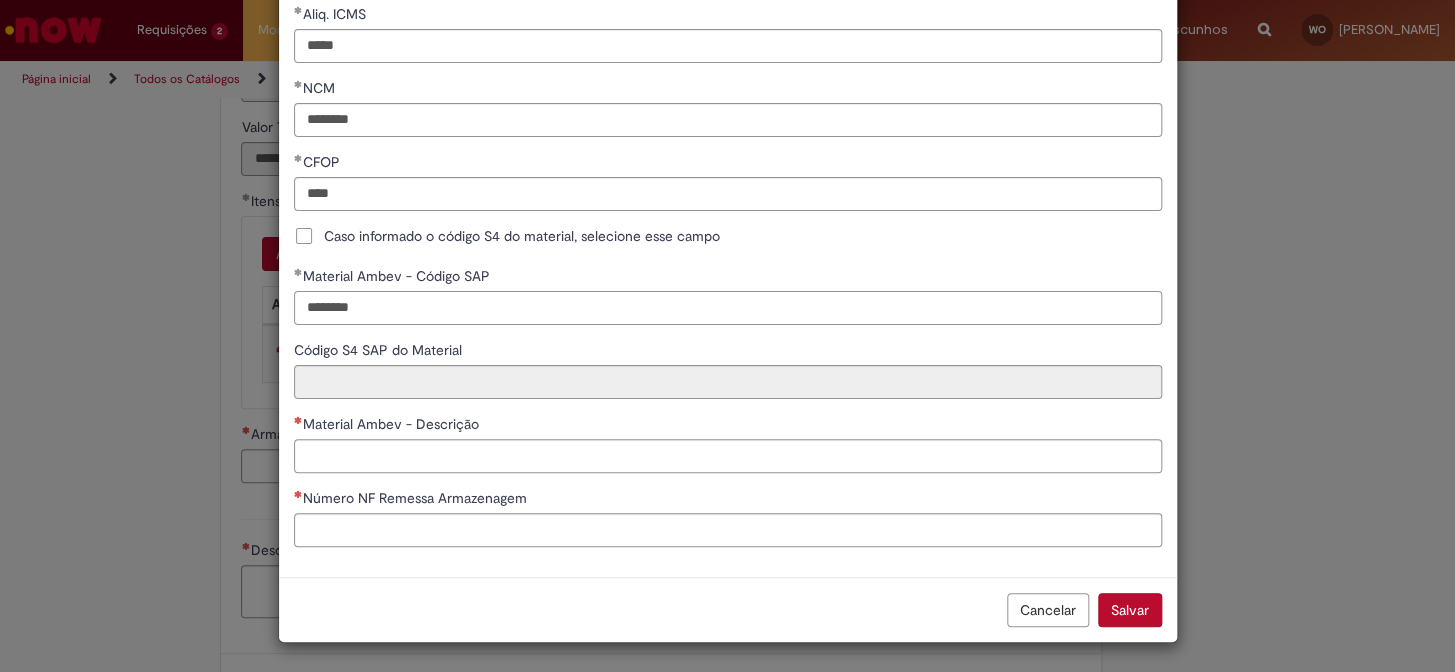 type on "********" 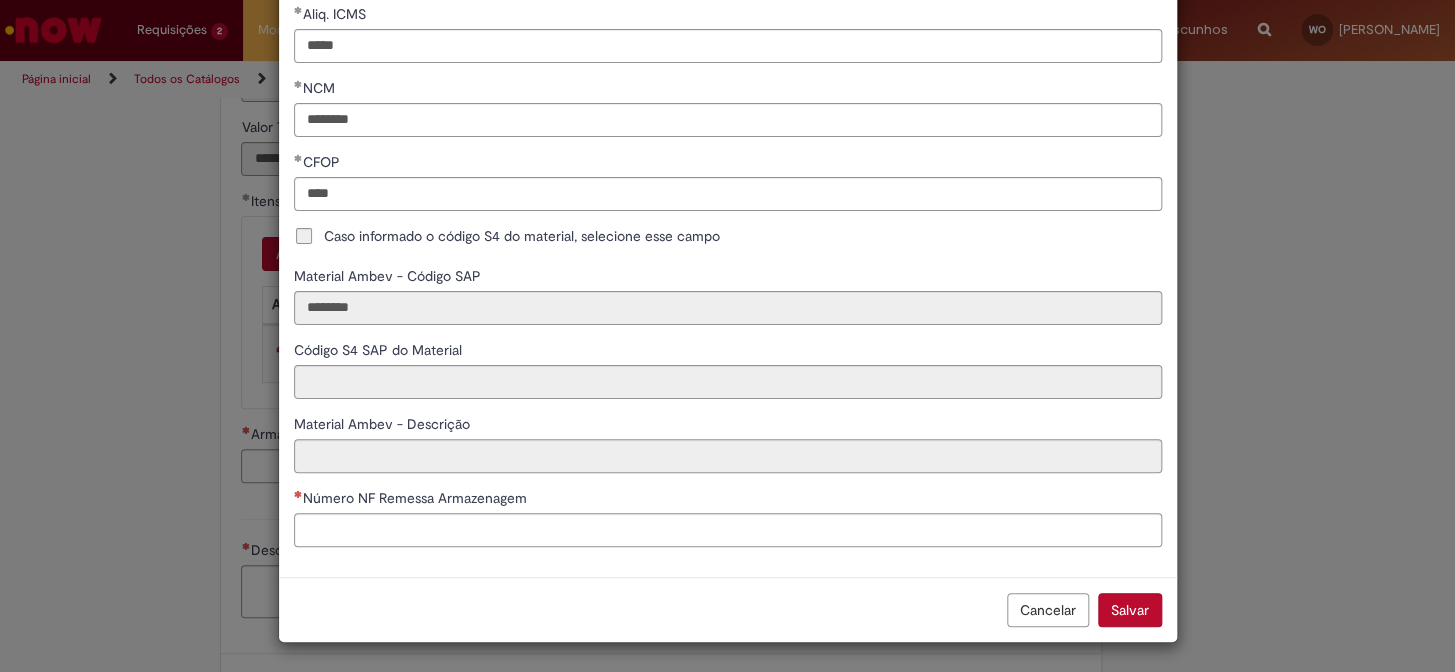 type on "**********" 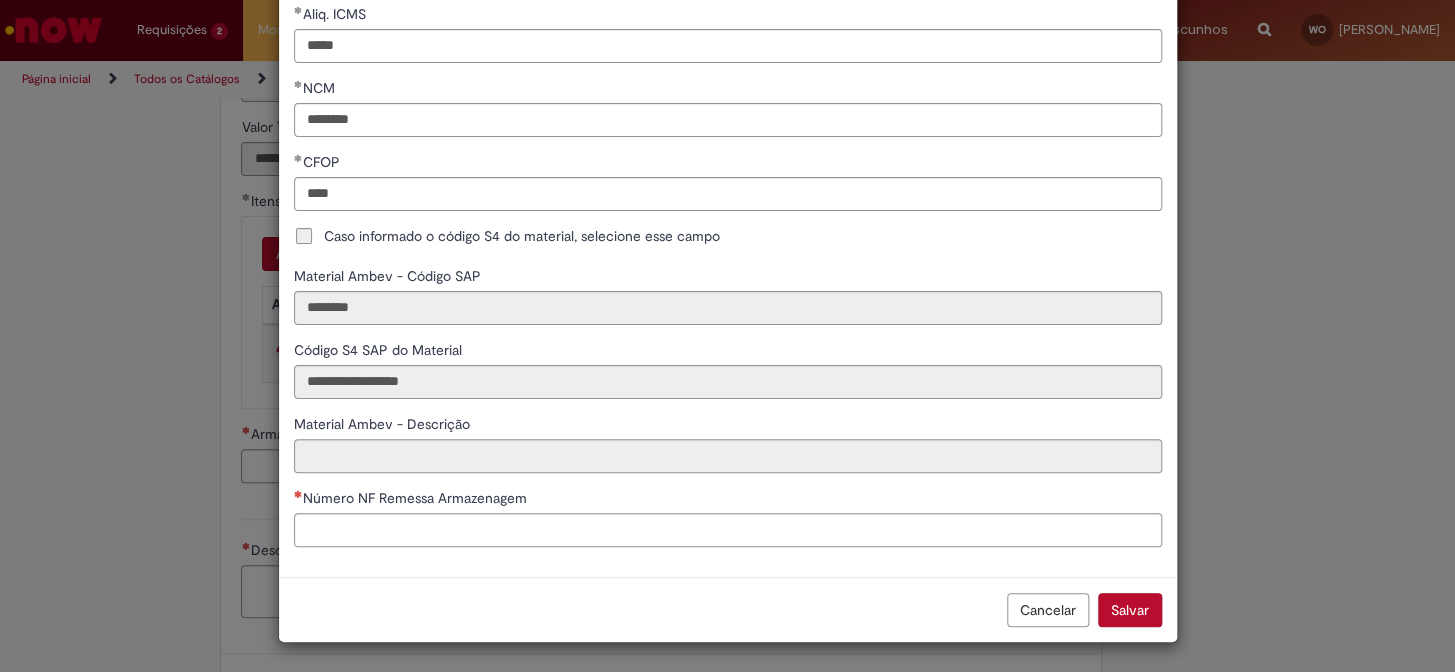type on "**********" 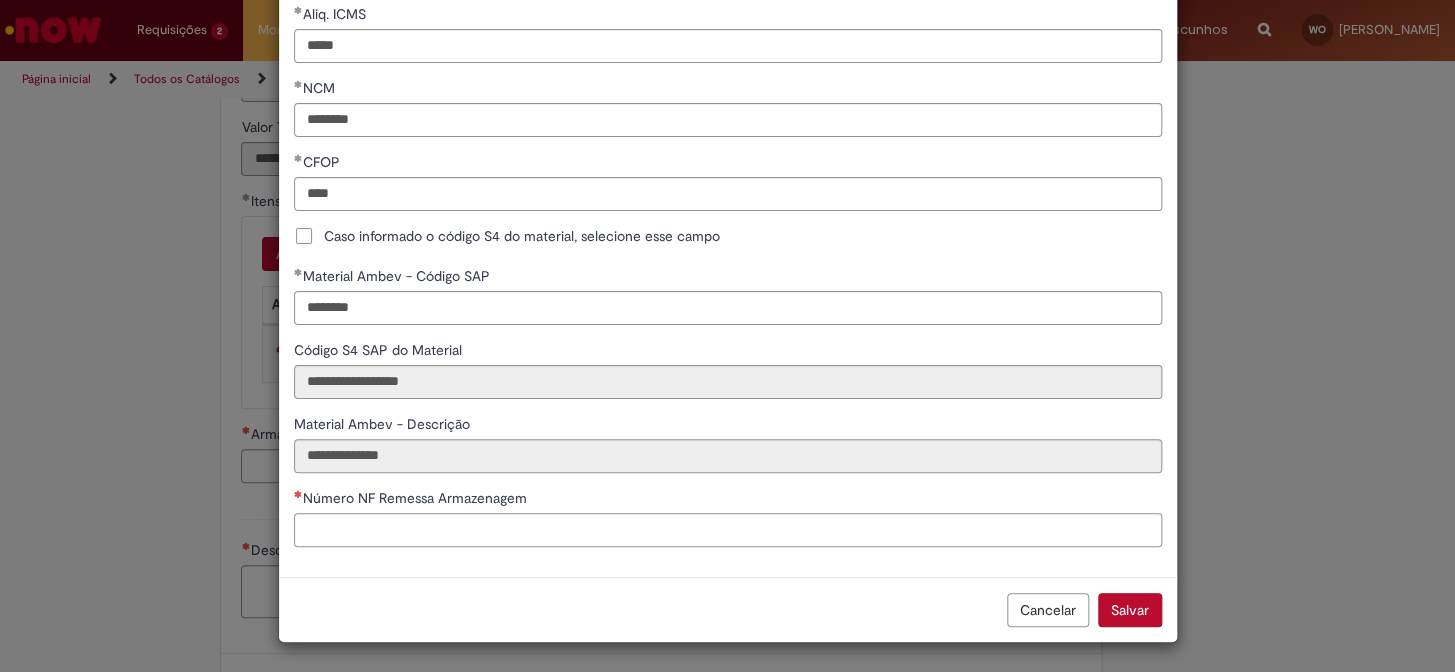 click on "Número NF Remessa Armazenagem" at bounding box center (728, 530) 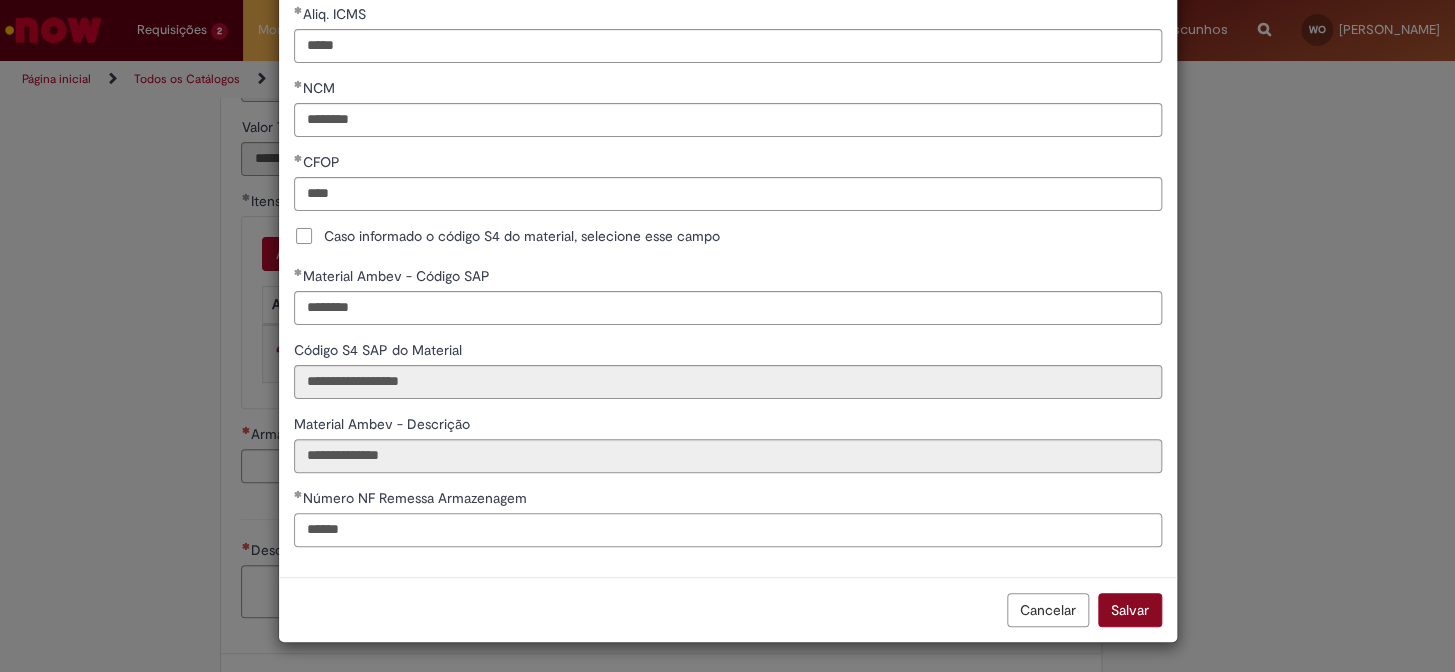 type on "******" 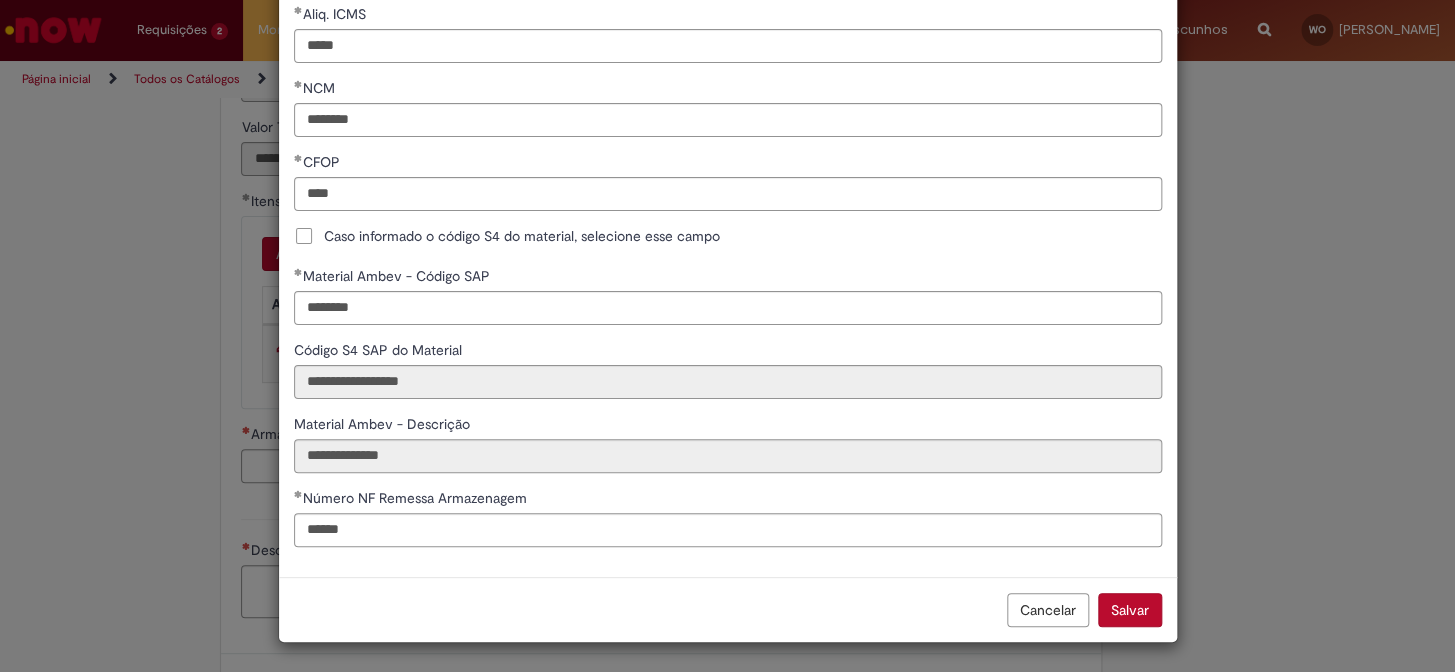 click on "Salvar" at bounding box center [1130, 610] 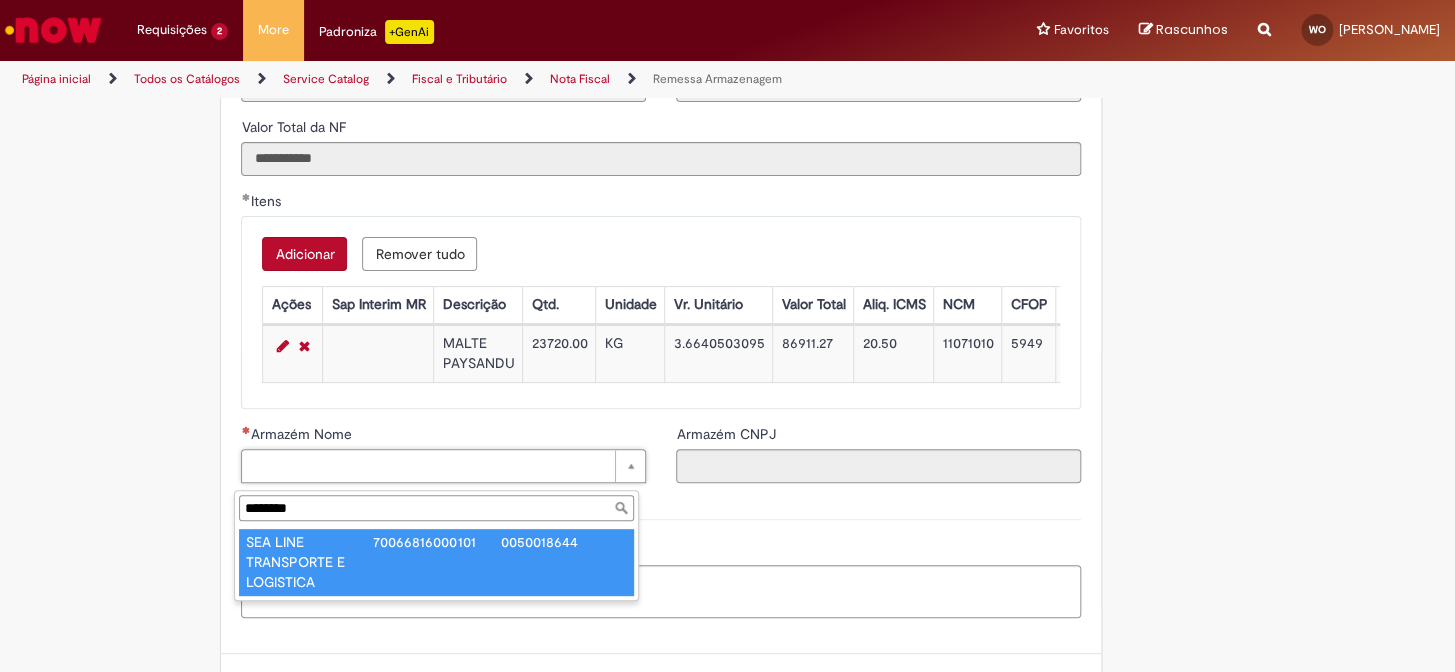 type on "********" 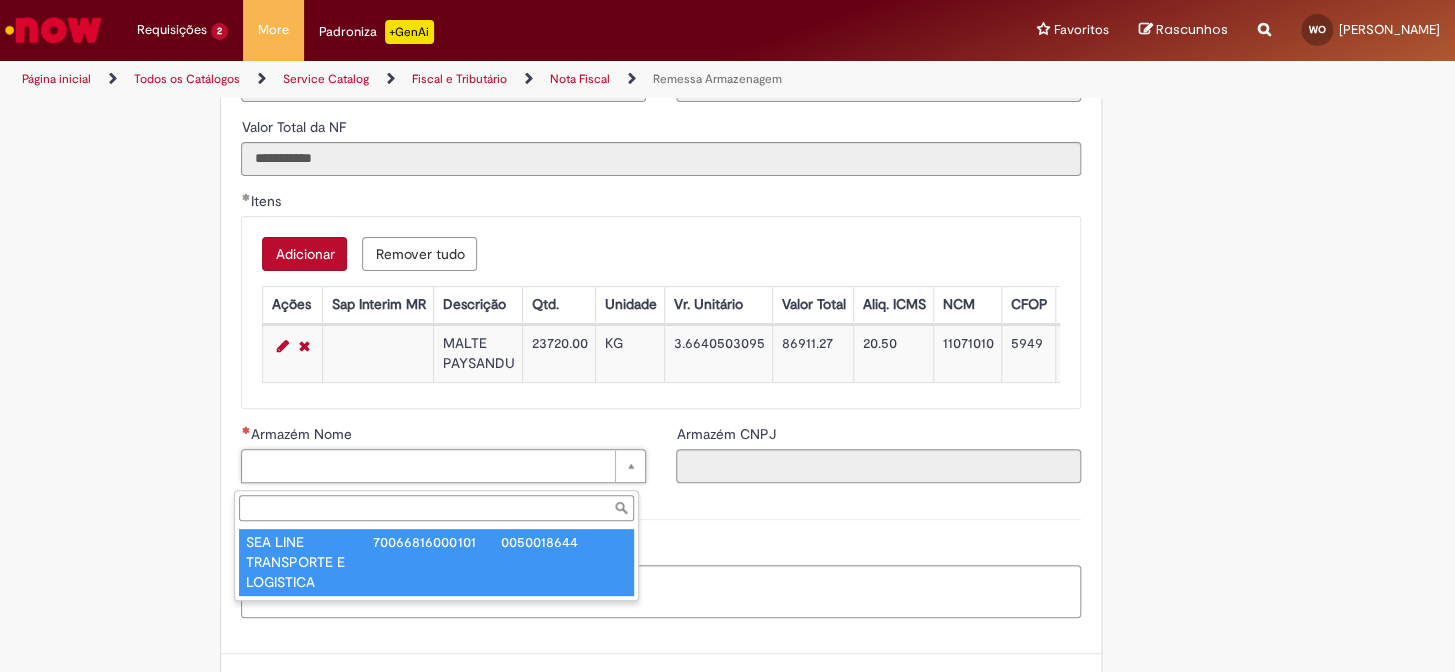type on "**********" 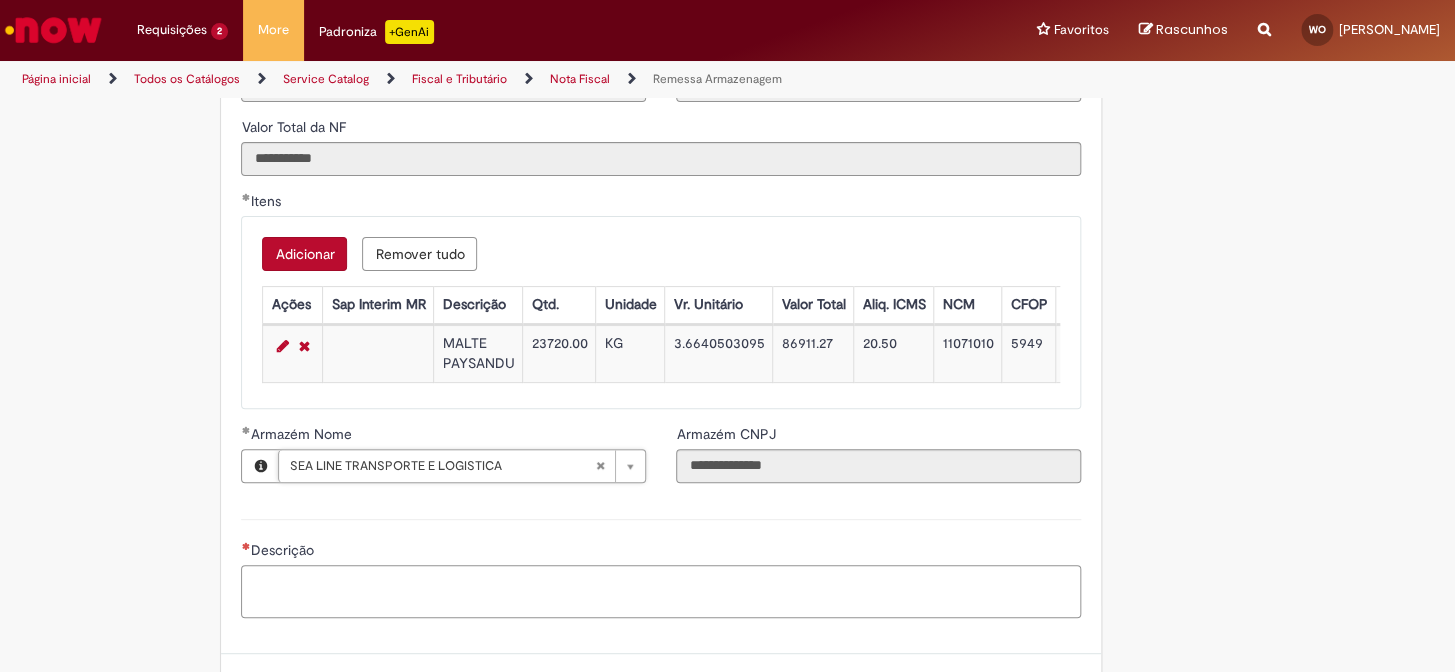 click on "Descrição" at bounding box center (661, 592) 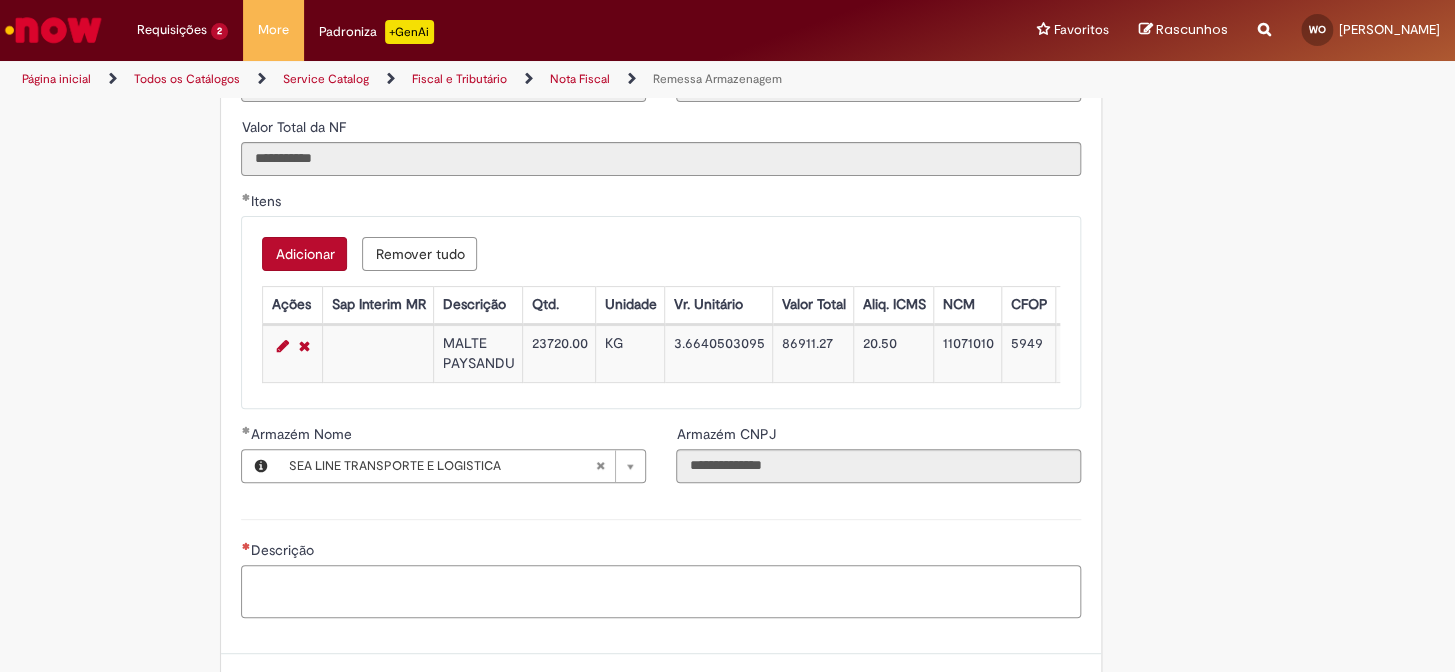 paste on "**********" 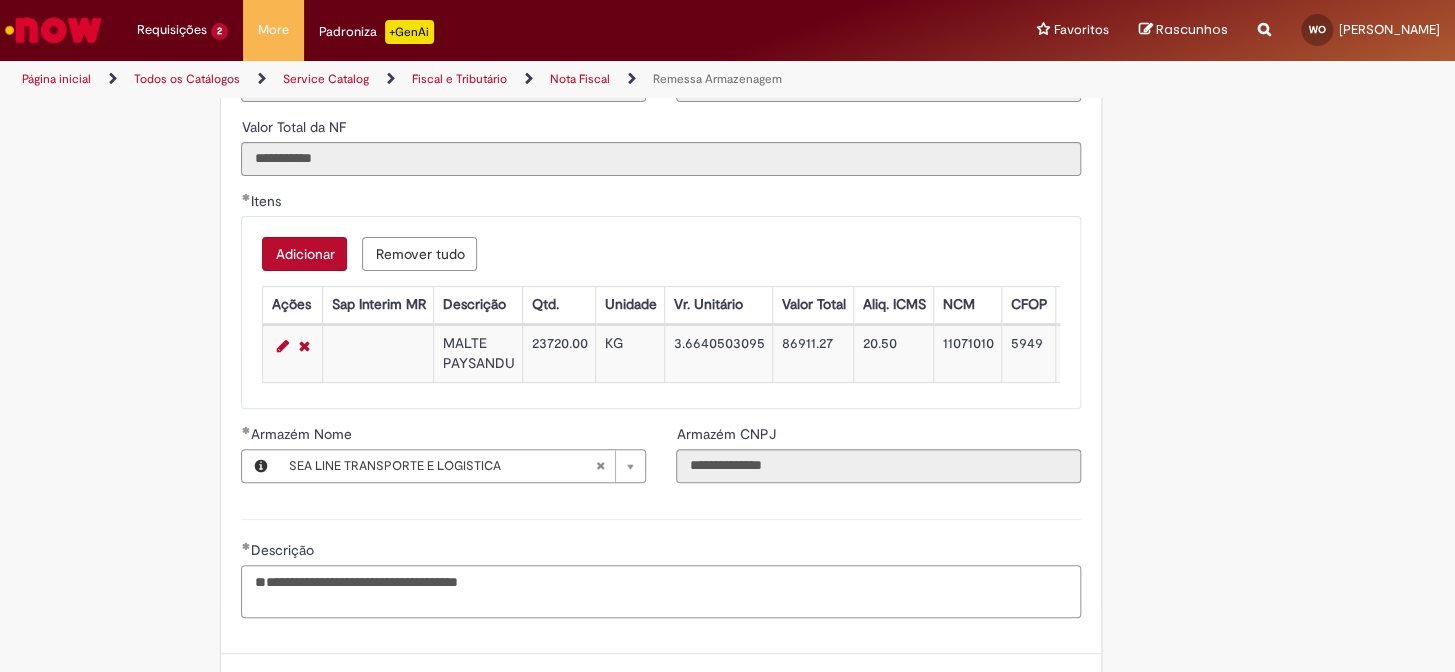 type on "**********" 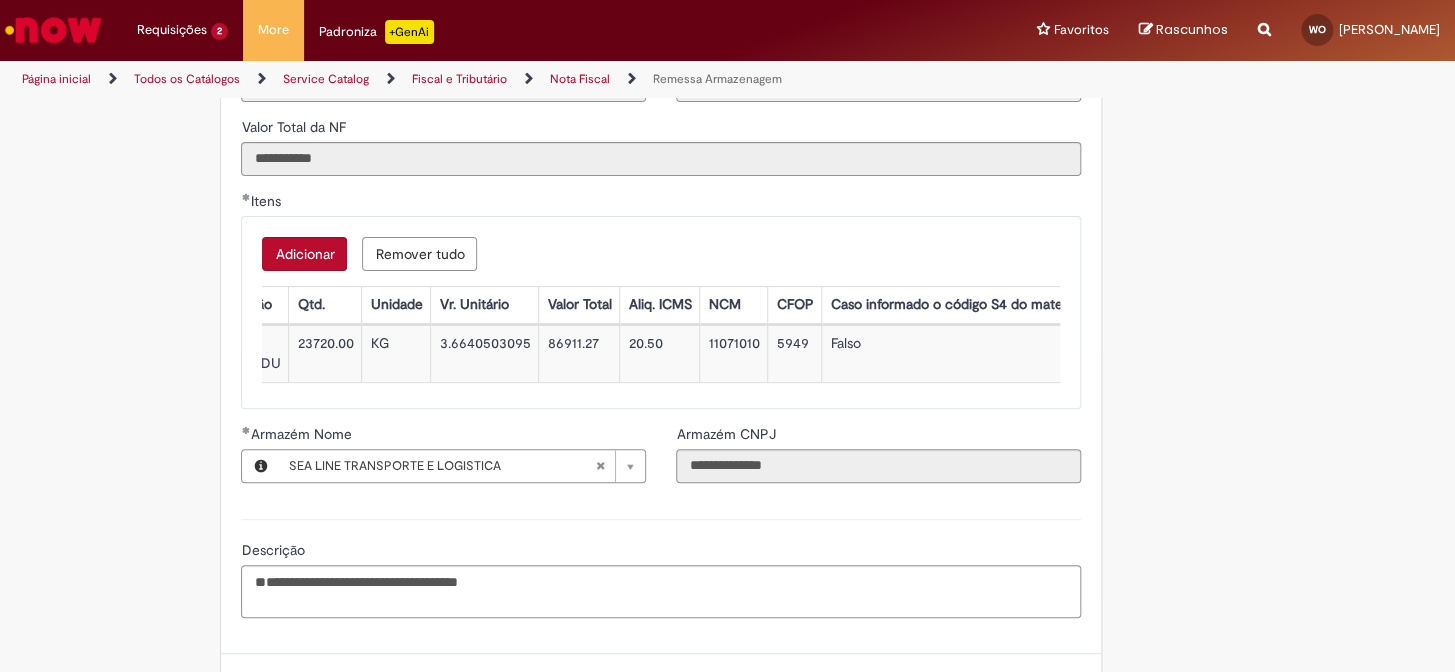 scroll, scrollTop: 0, scrollLeft: 0, axis: both 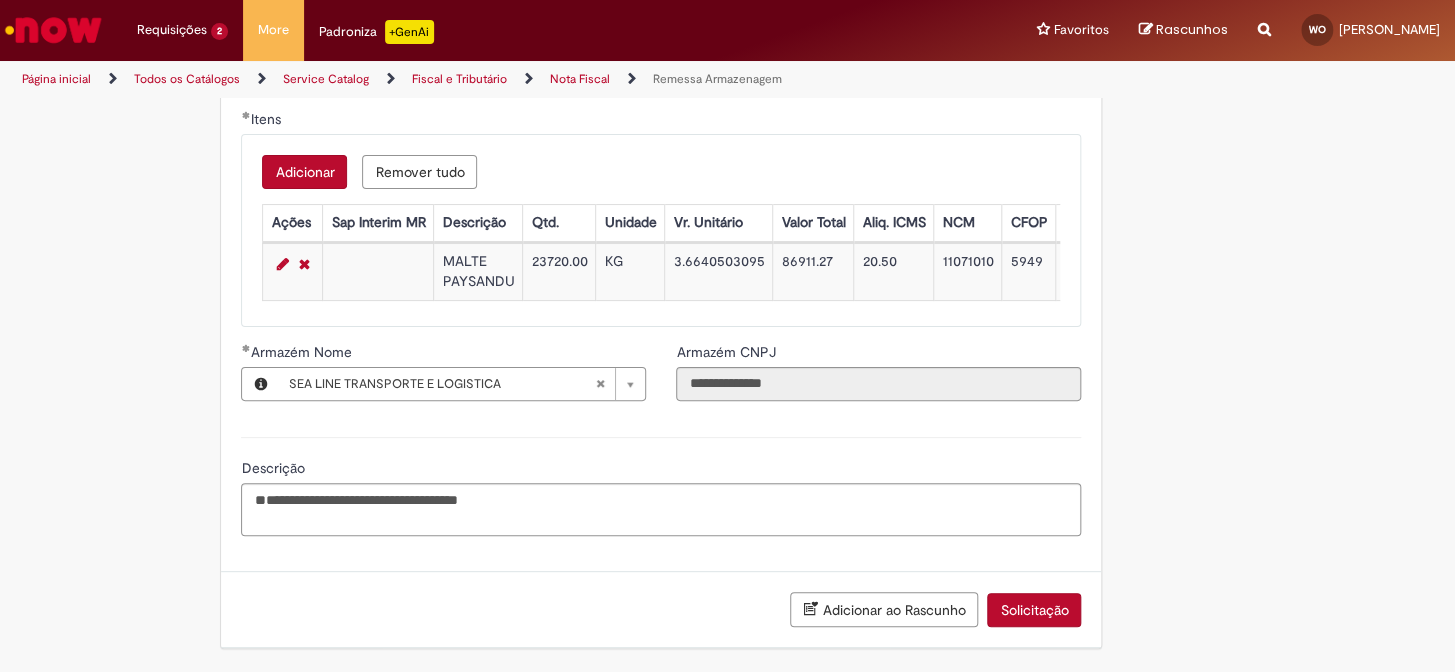 click on "Solicitação" at bounding box center [1034, 610] 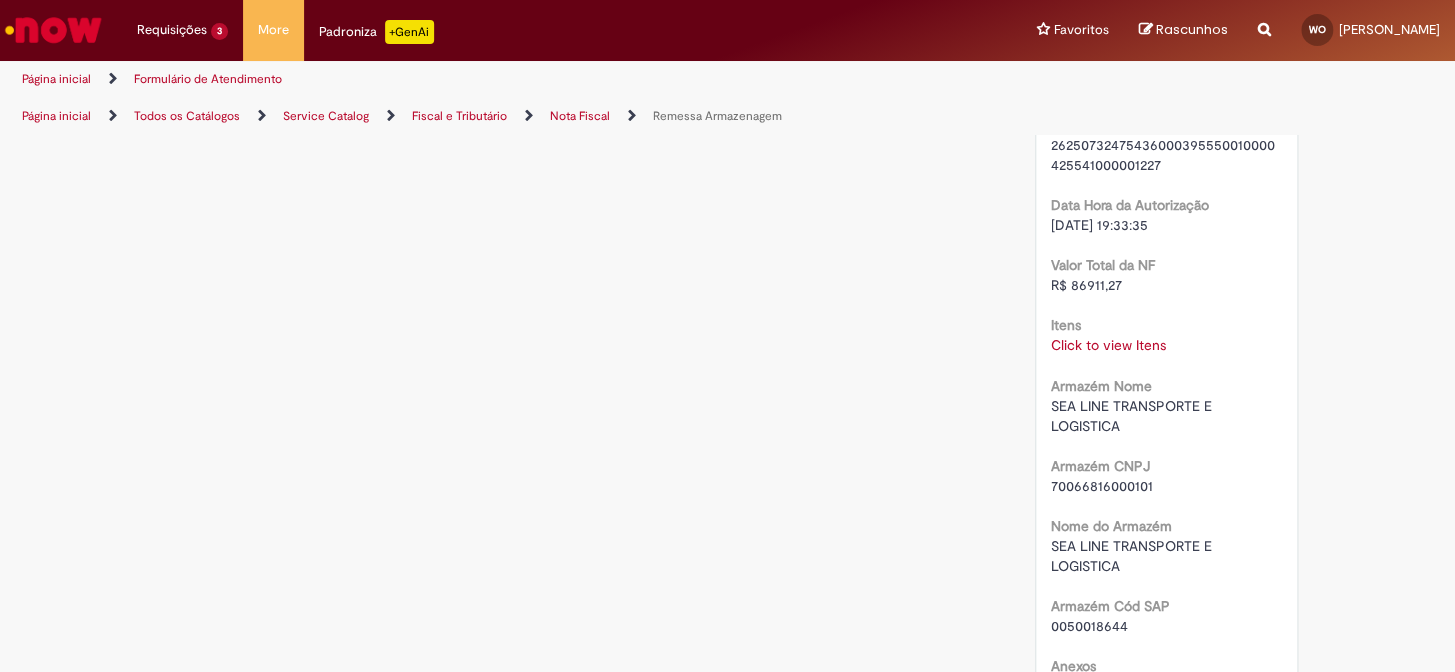 scroll, scrollTop: 0, scrollLeft: 0, axis: both 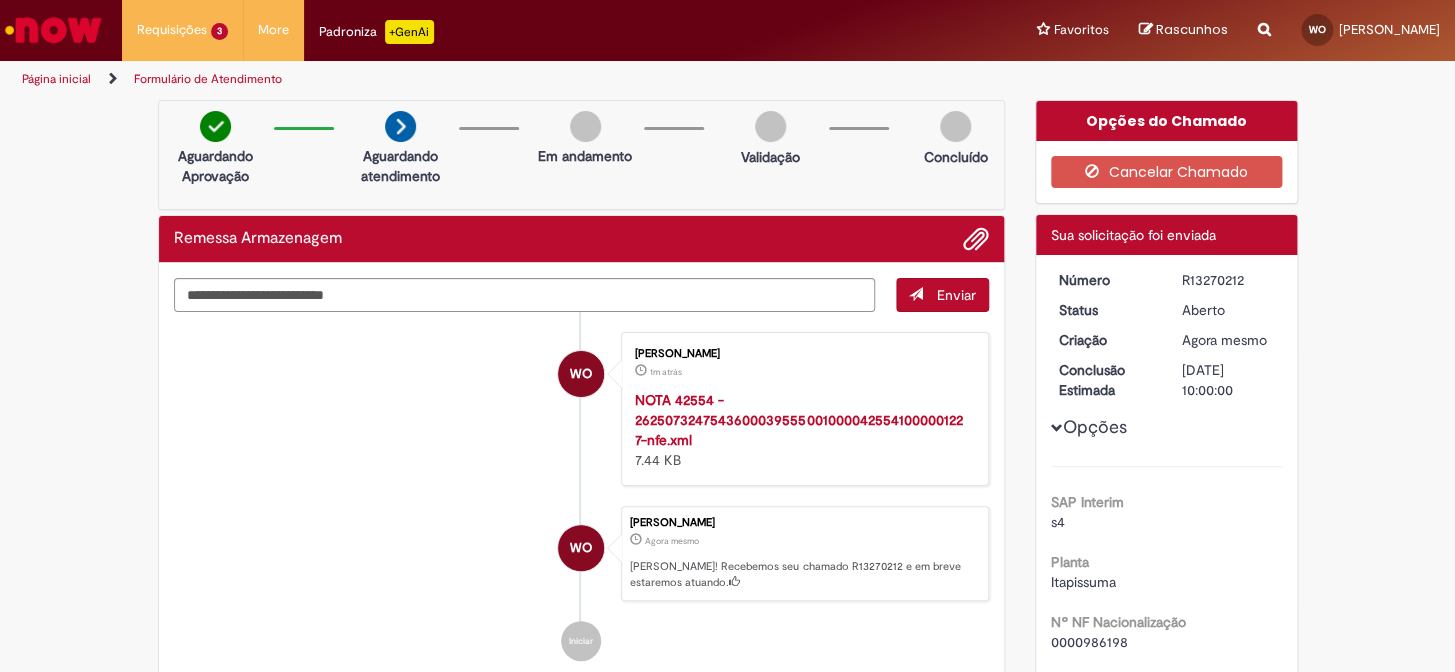 click on "Verificar Código de Barras
Aguardando Aprovação
Aguardando atendimento
Em andamento
Validação
Concluído
Remessa Armazenagem
Enviar
WO
Walter Oliveira
1m atrás 1m atrás
NOTA 42554 - 26250732475436000395550010000425541000001227-nfe.xml  7.44 KB
WO" at bounding box center [727, 1305] 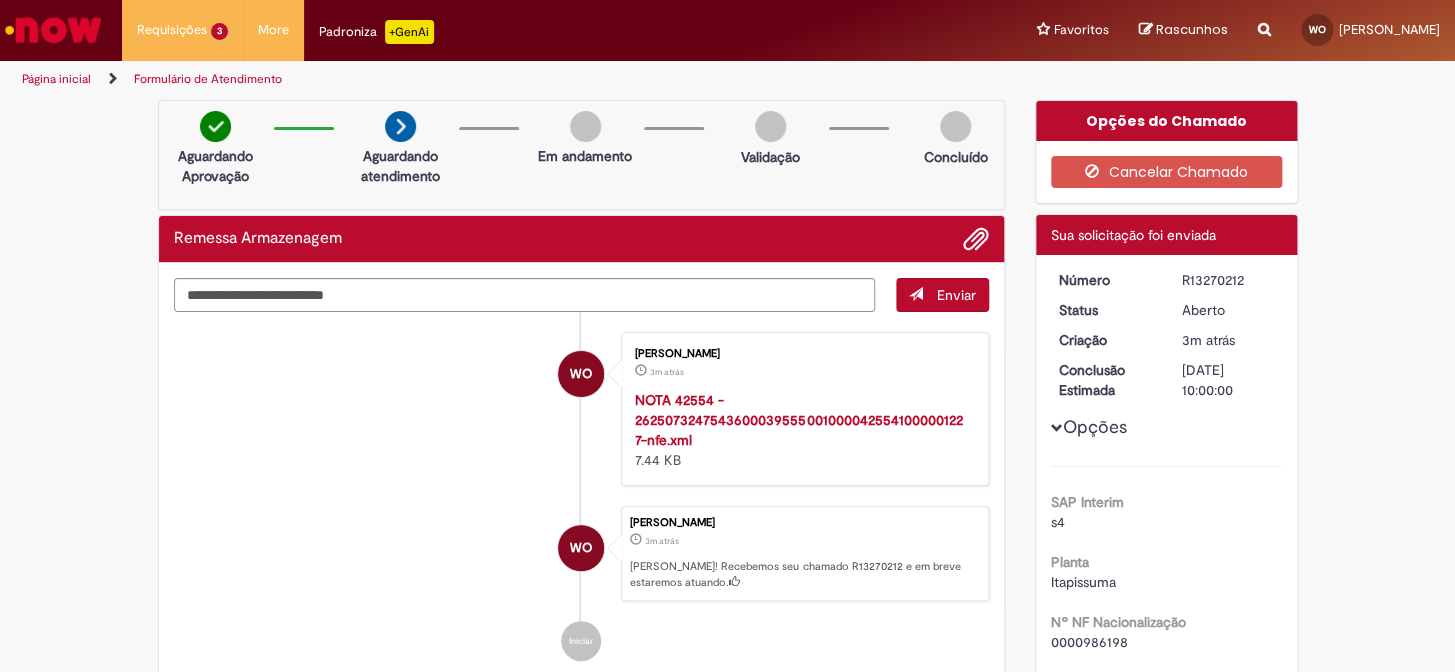 click at bounding box center (53, 30) 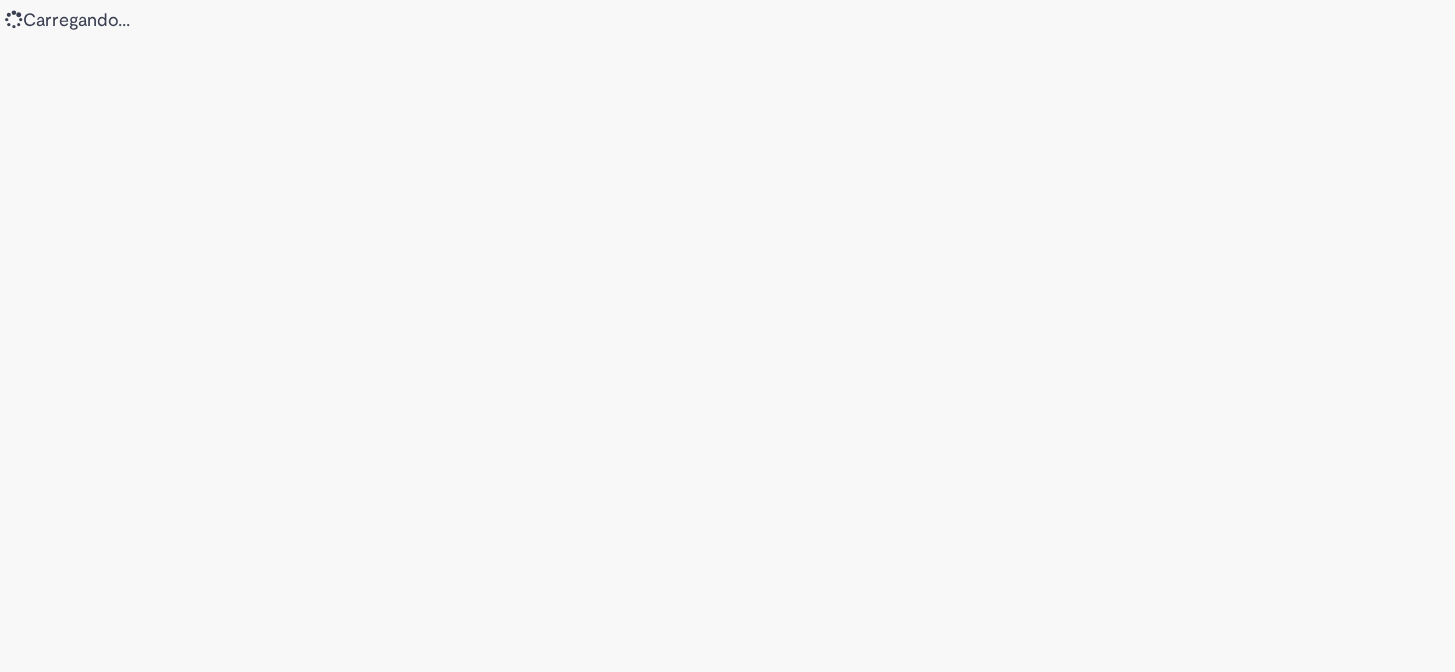scroll, scrollTop: 0, scrollLeft: 0, axis: both 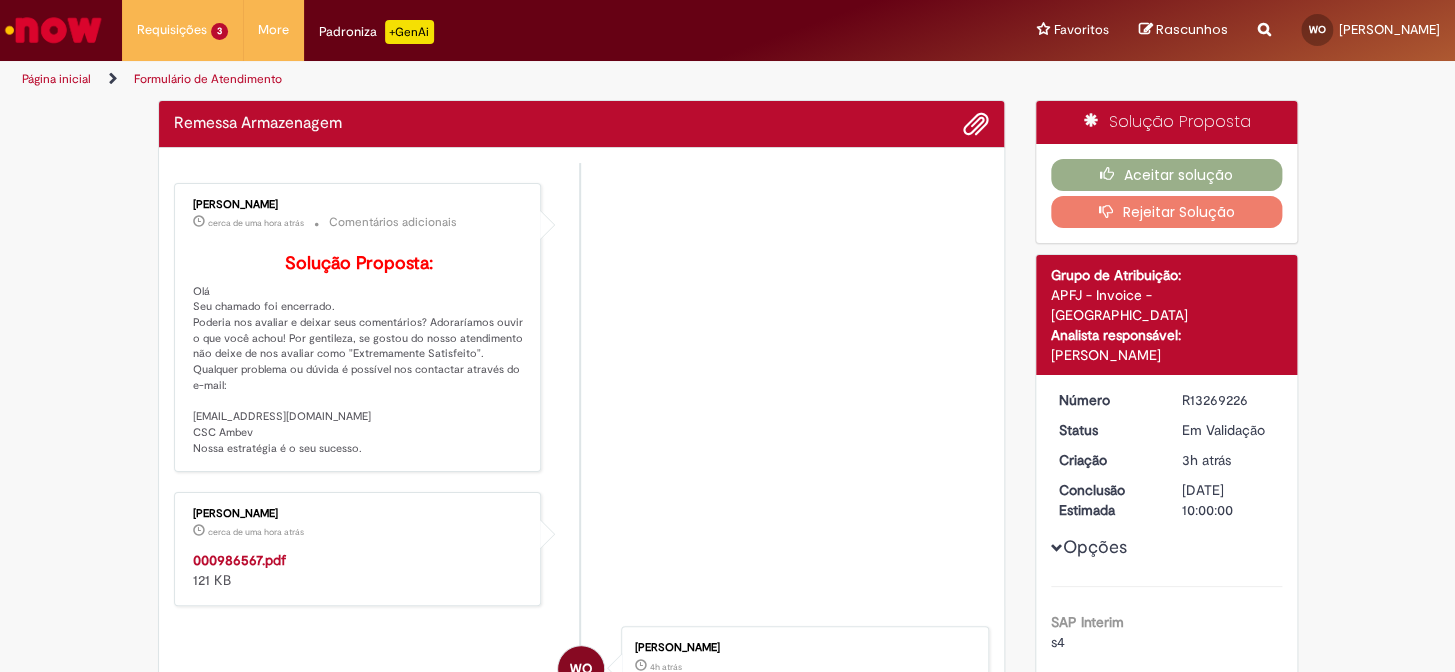 click on "000986567.pdf" at bounding box center (239, 560) 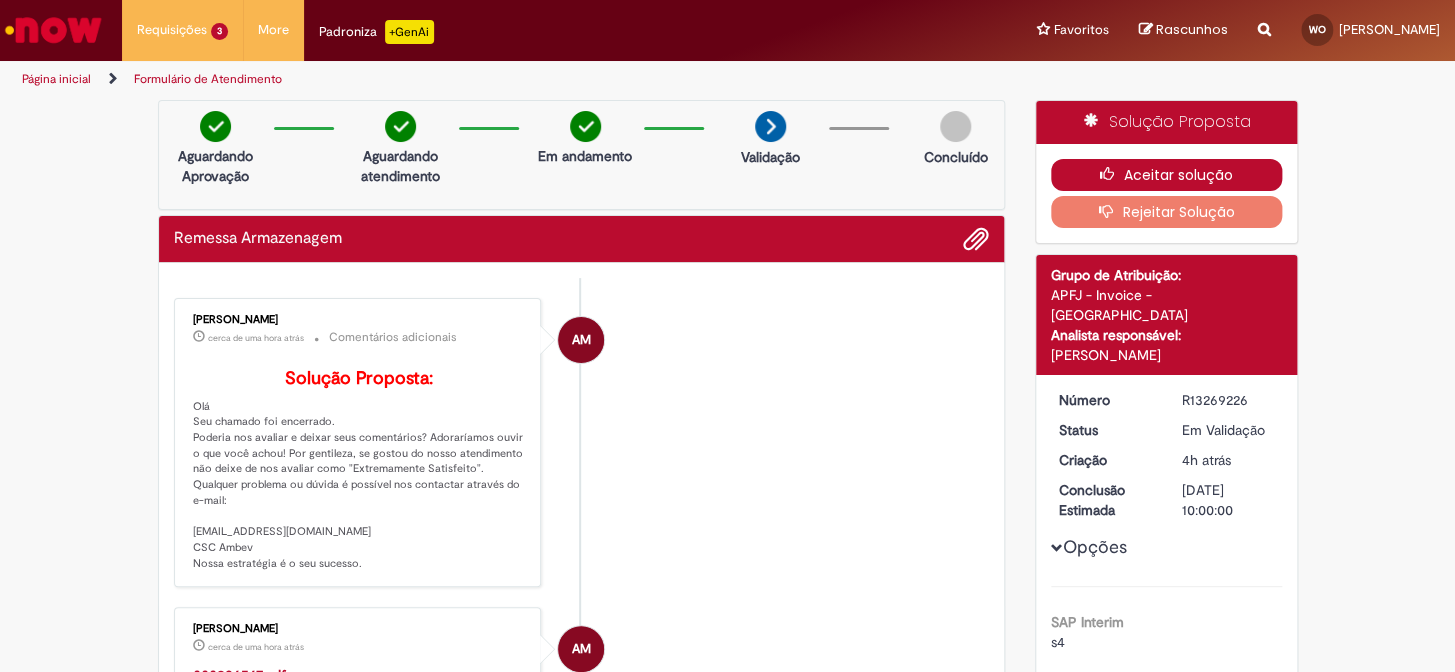 click on "Aceitar solução" at bounding box center [1166, 175] 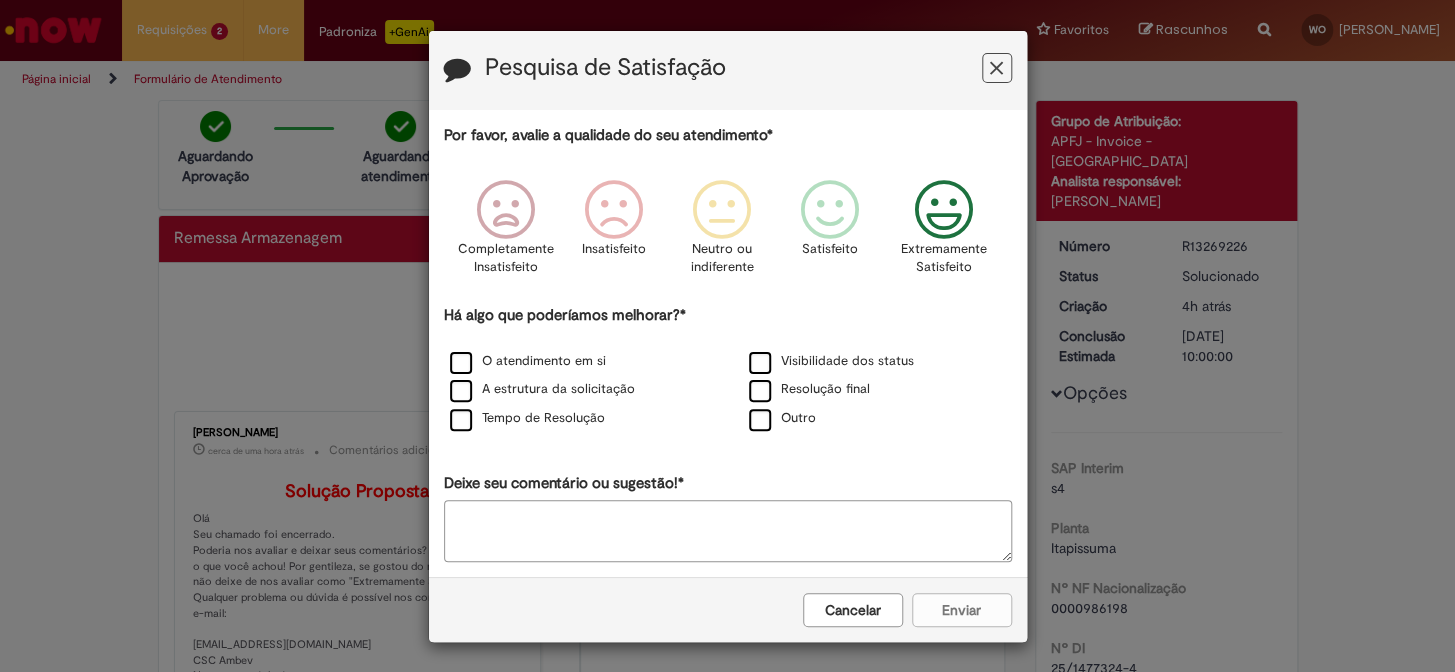 click at bounding box center (943, 210) 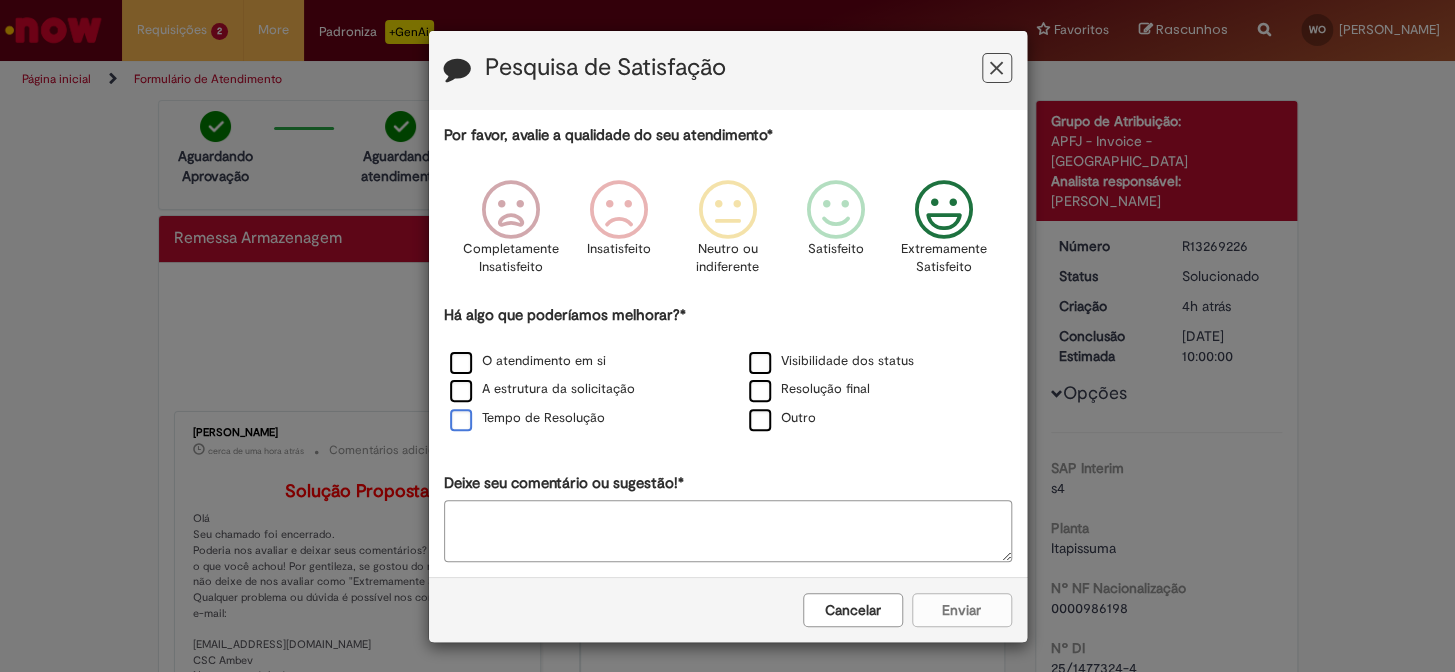 click on "Tempo de Resolução" at bounding box center (527, 418) 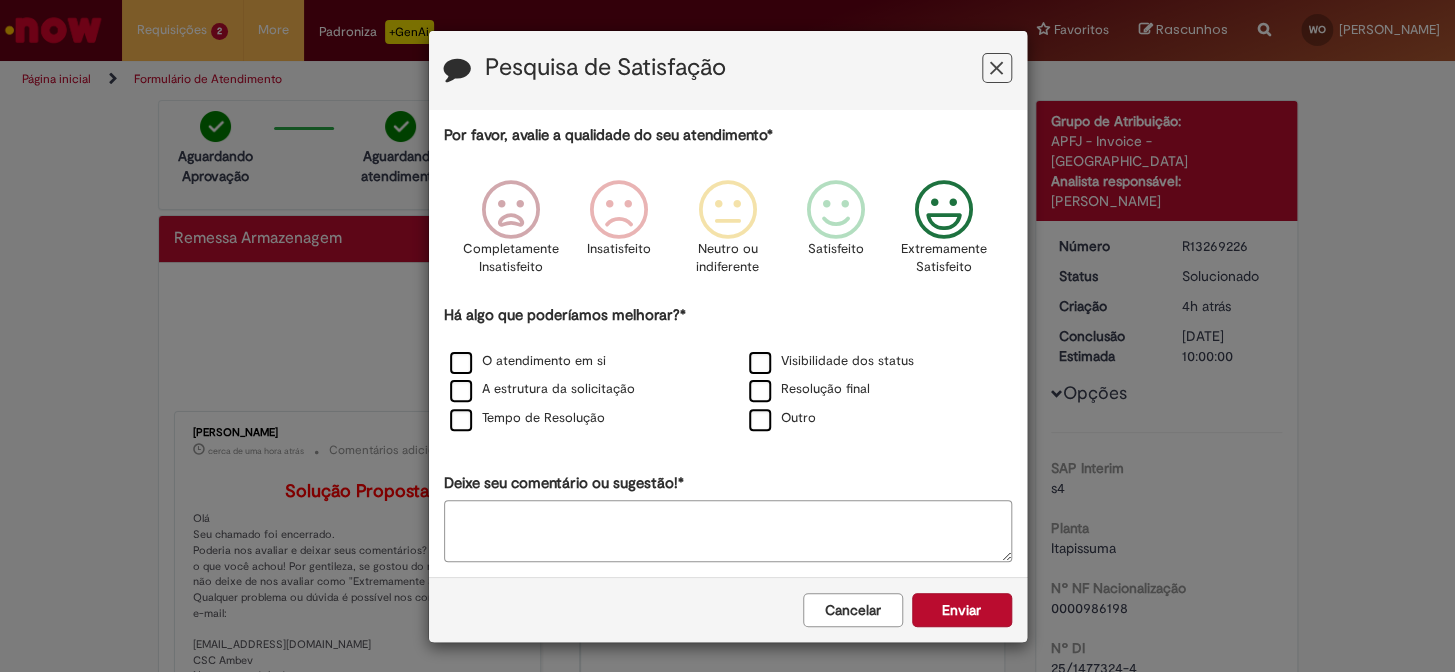 click on "Enviar" at bounding box center [962, 610] 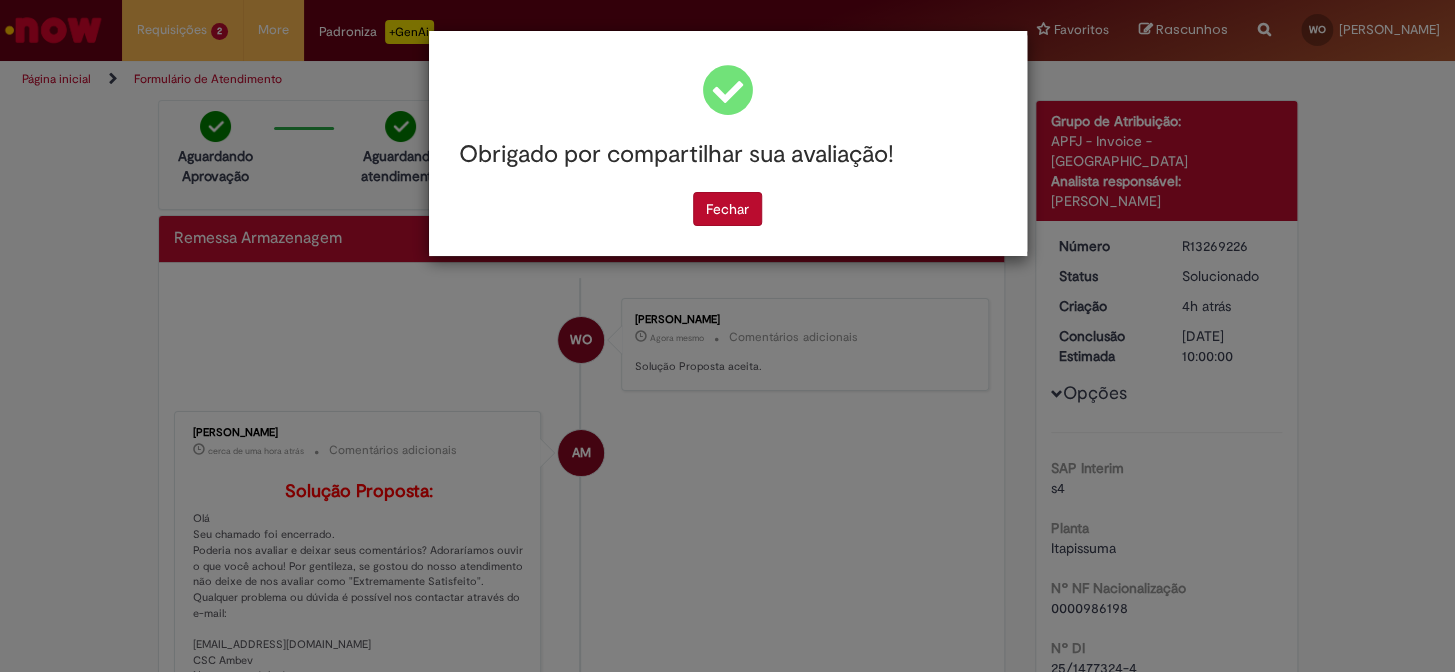 click on "Obrigado por compartilhar sua avaliação!" at bounding box center (728, 155) 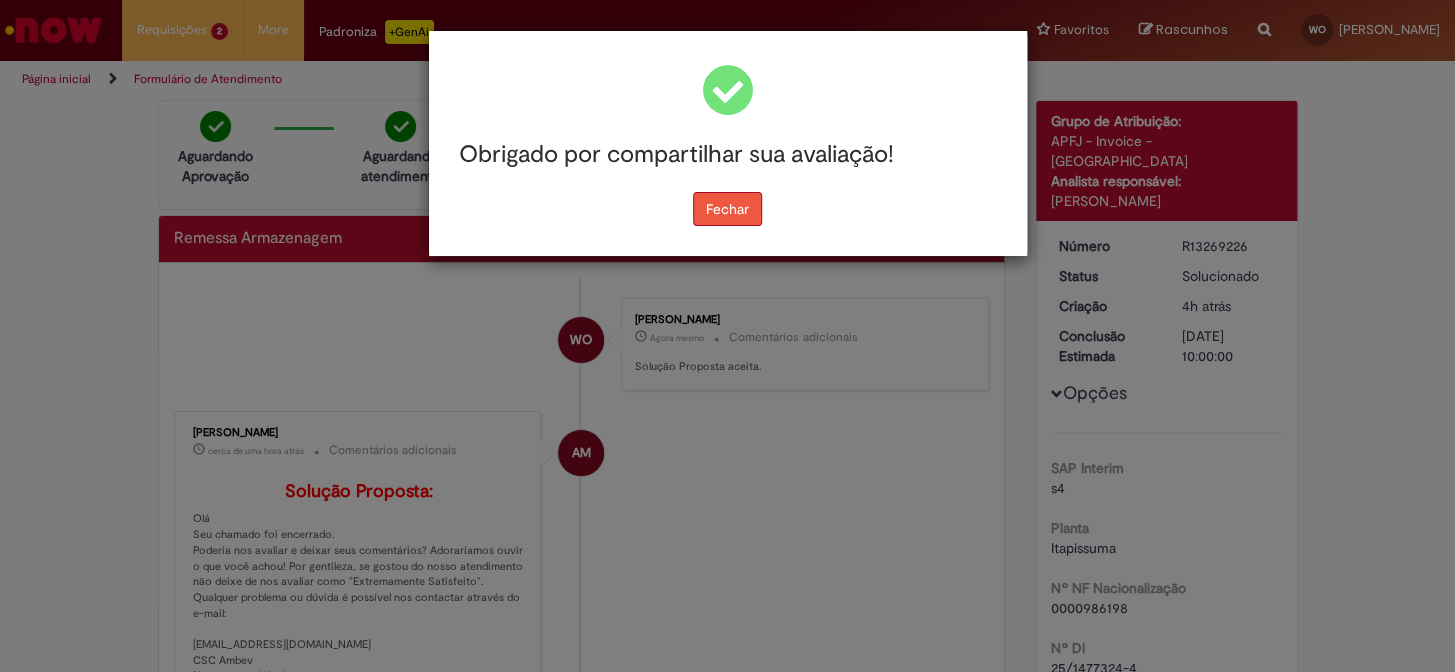 click on "Fechar" at bounding box center [727, 209] 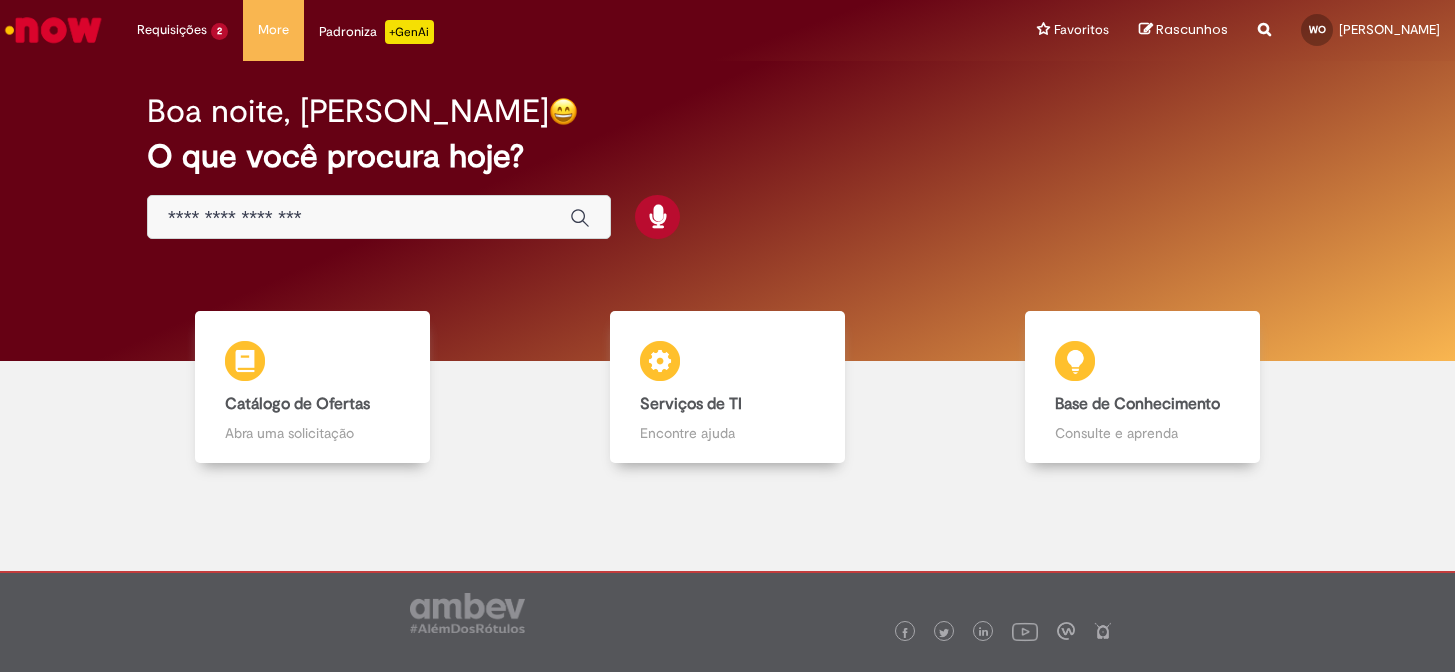scroll, scrollTop: 0, scrollLeft: 0, axis: both 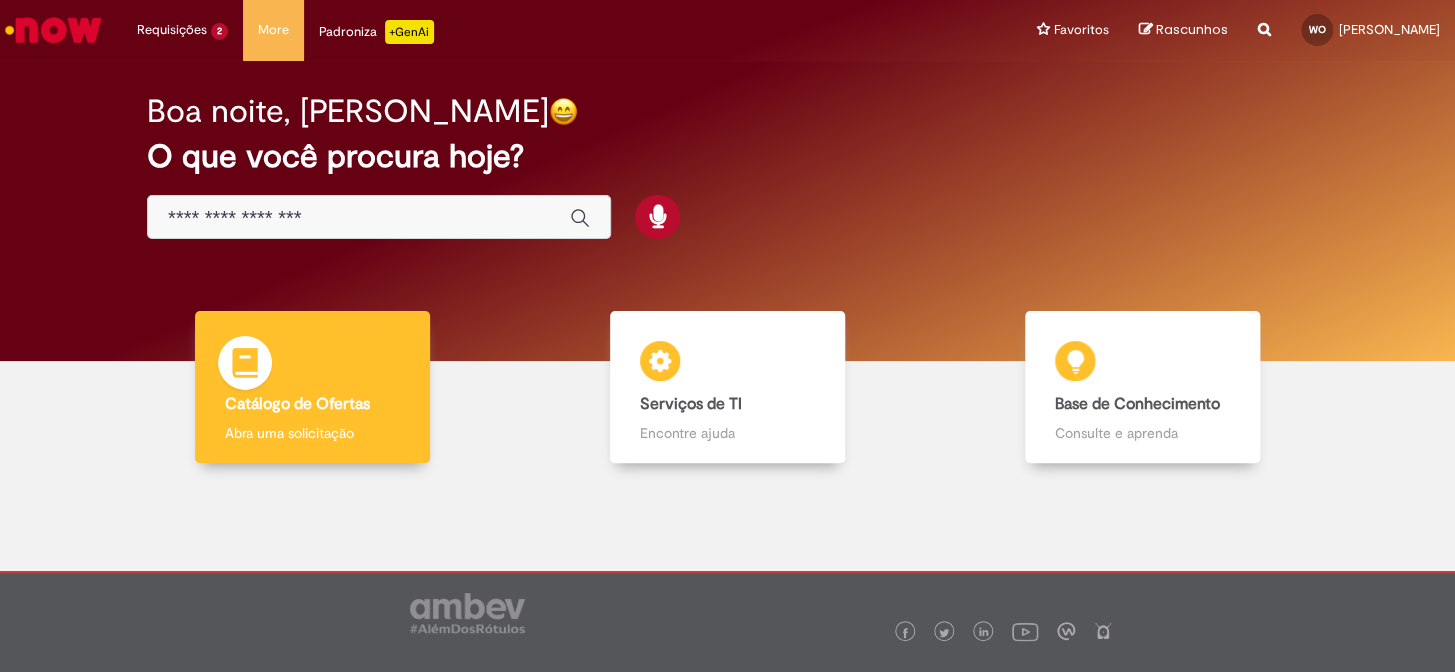click on "Catálogo de Ofertas
Catálogo de Ofertas
Abra uma solicitação" at bounding box center [312, 387] 